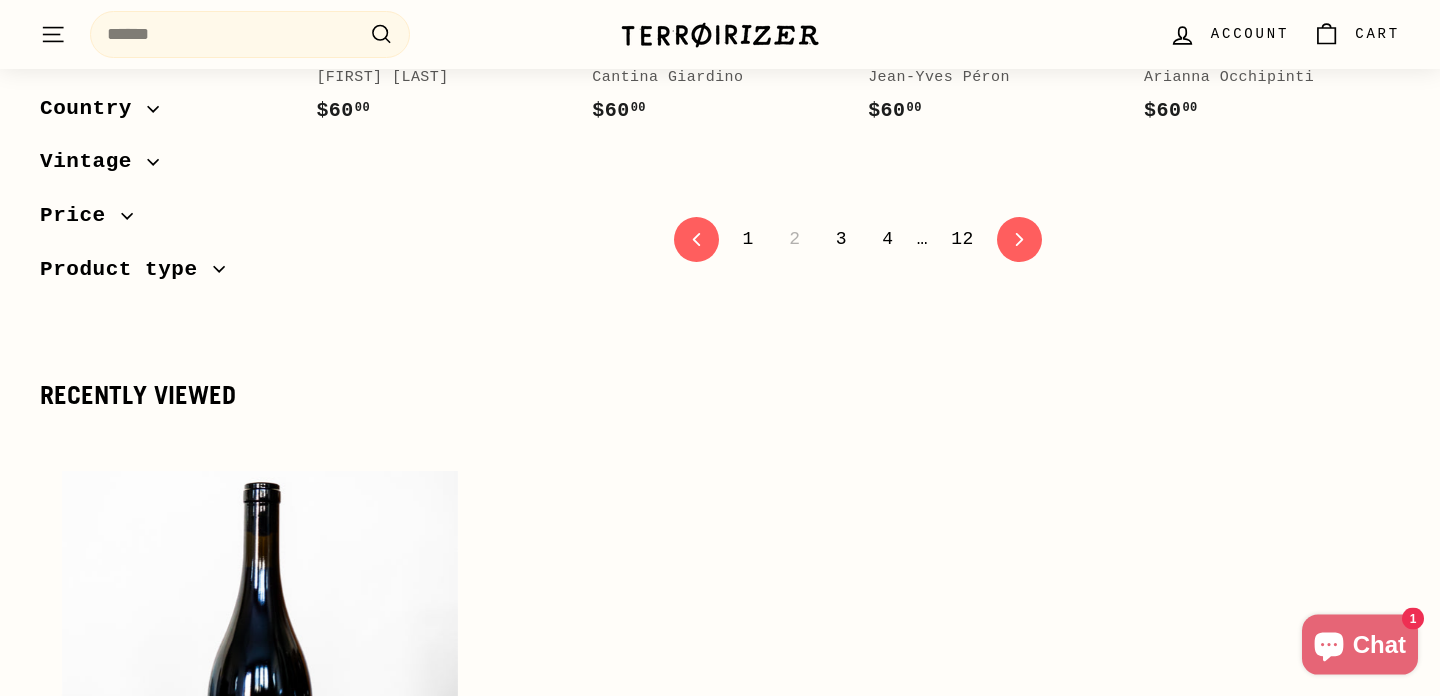 scroll, scrollTop: 4335, scrollLeft: 0, axis: vertical 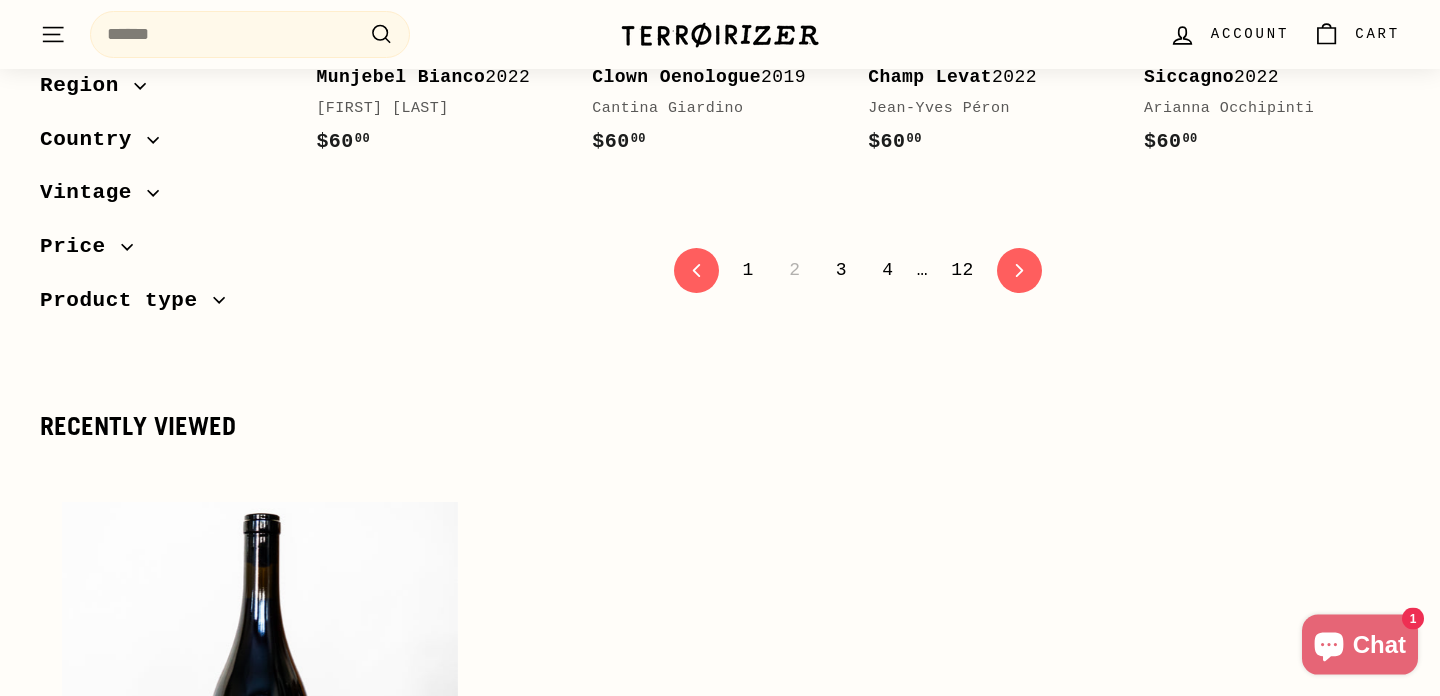 click on "1" at bounding box center (748, 270) 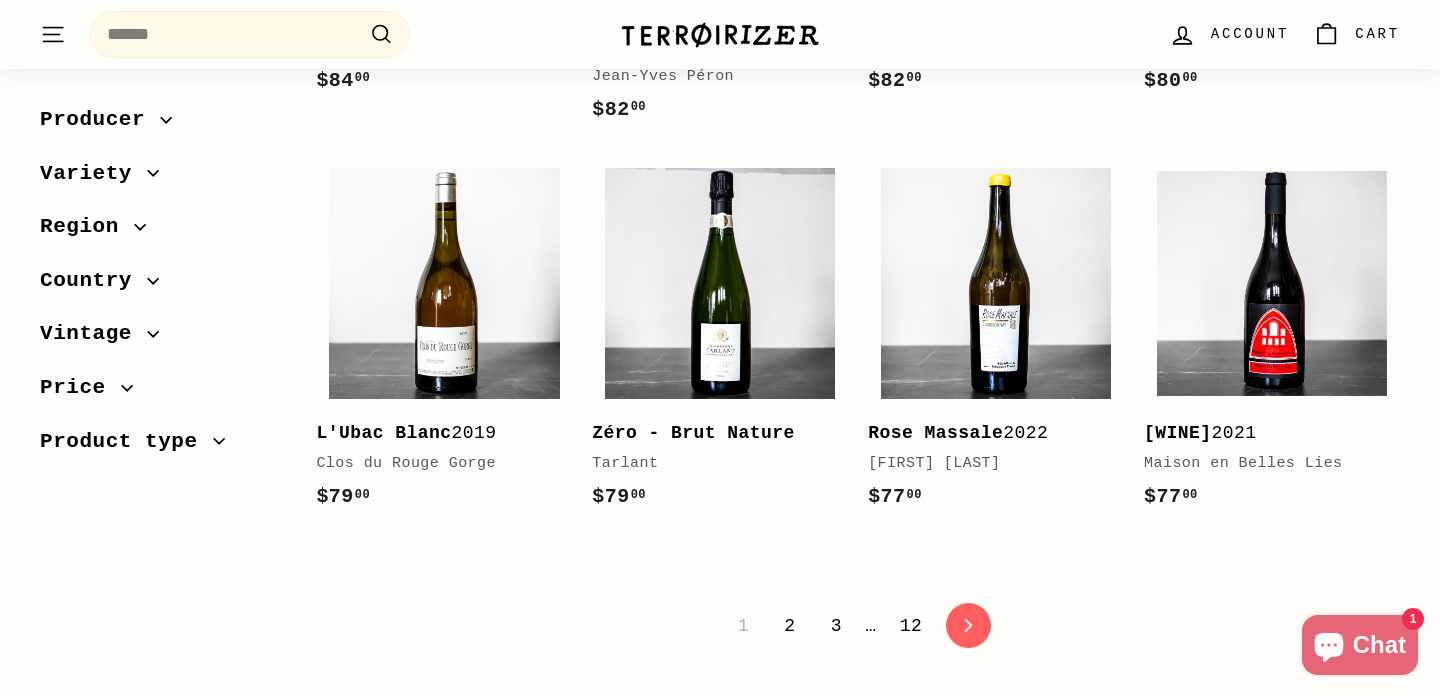 scroll, scrollTop: 4338, scrollLeft: 0, axis: vertical 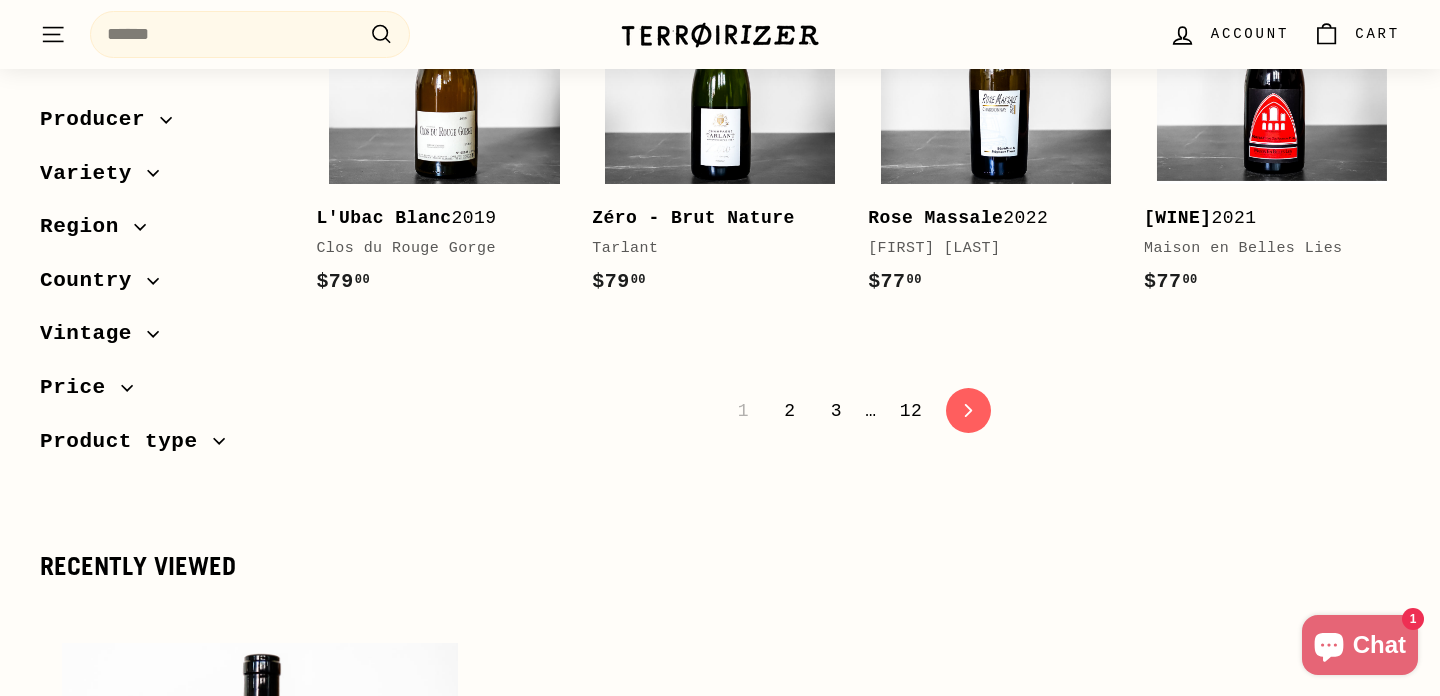 click on "Producer" at bounding box center [100, 120] 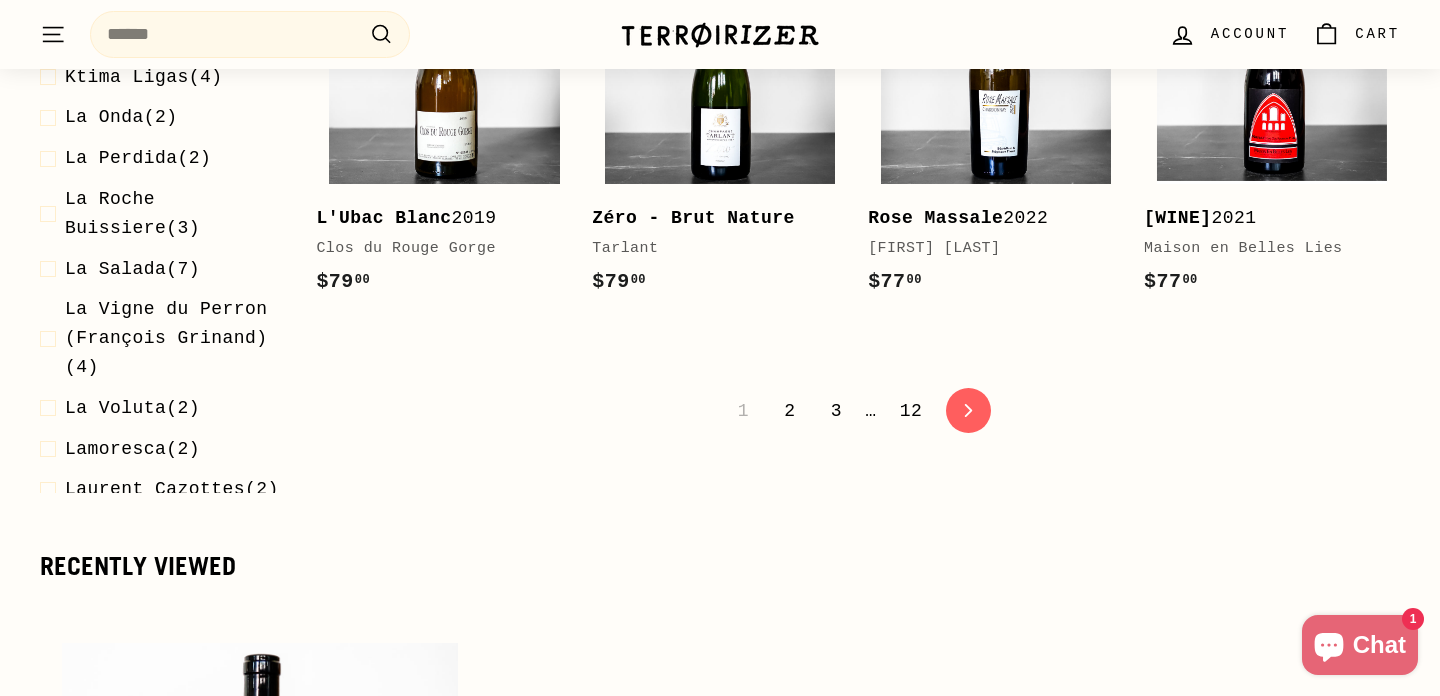 scroll, scrollTop: 2240, scrollLeft: 0, axis: vertical 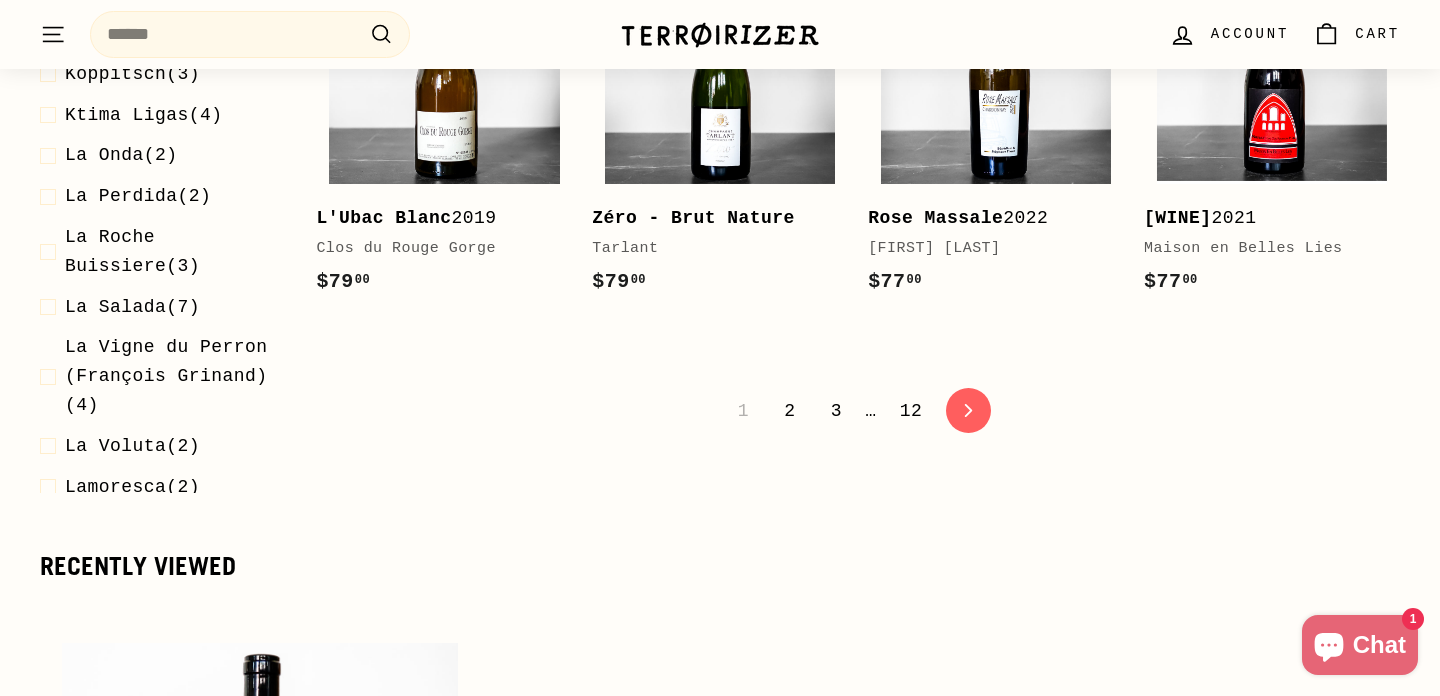 click on "Jean-Pierre Robinot" at bounding box center (127, -133) 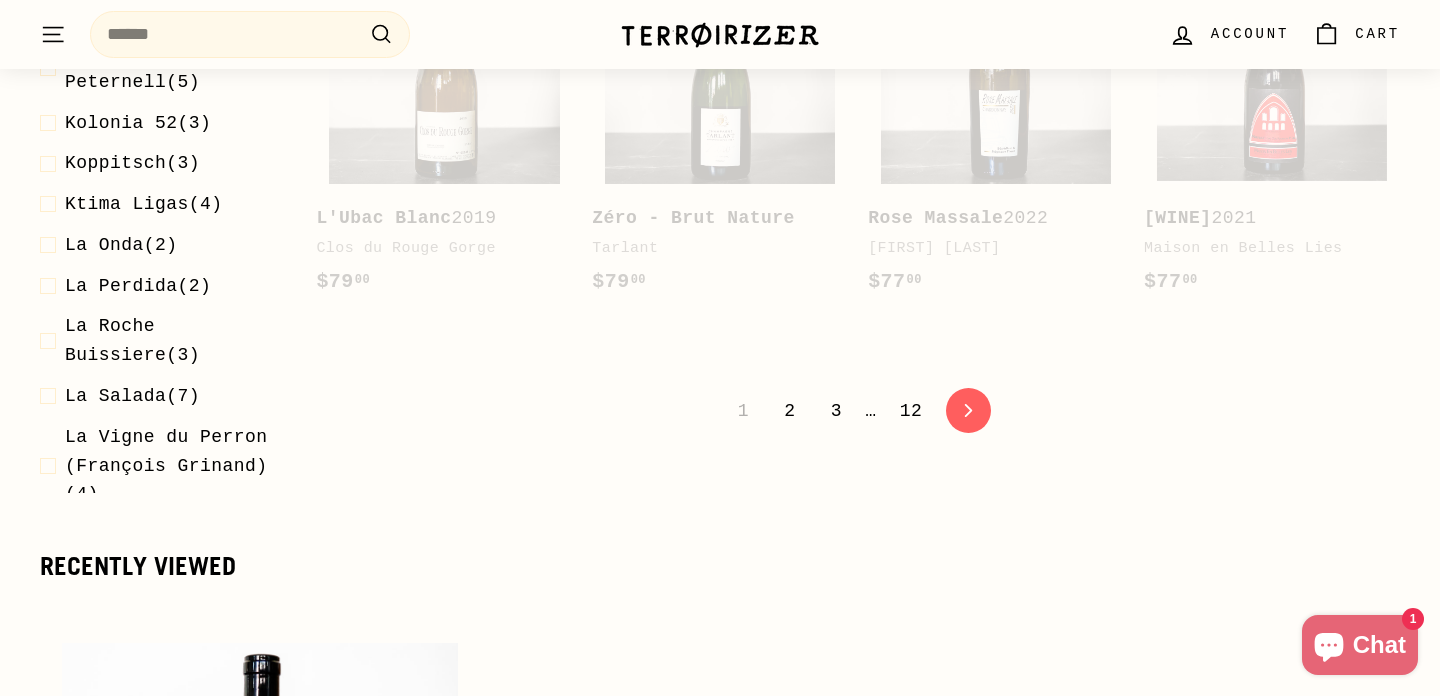 scroll, scrollTop: 2329, scrollLeft: 0, axis: vertical 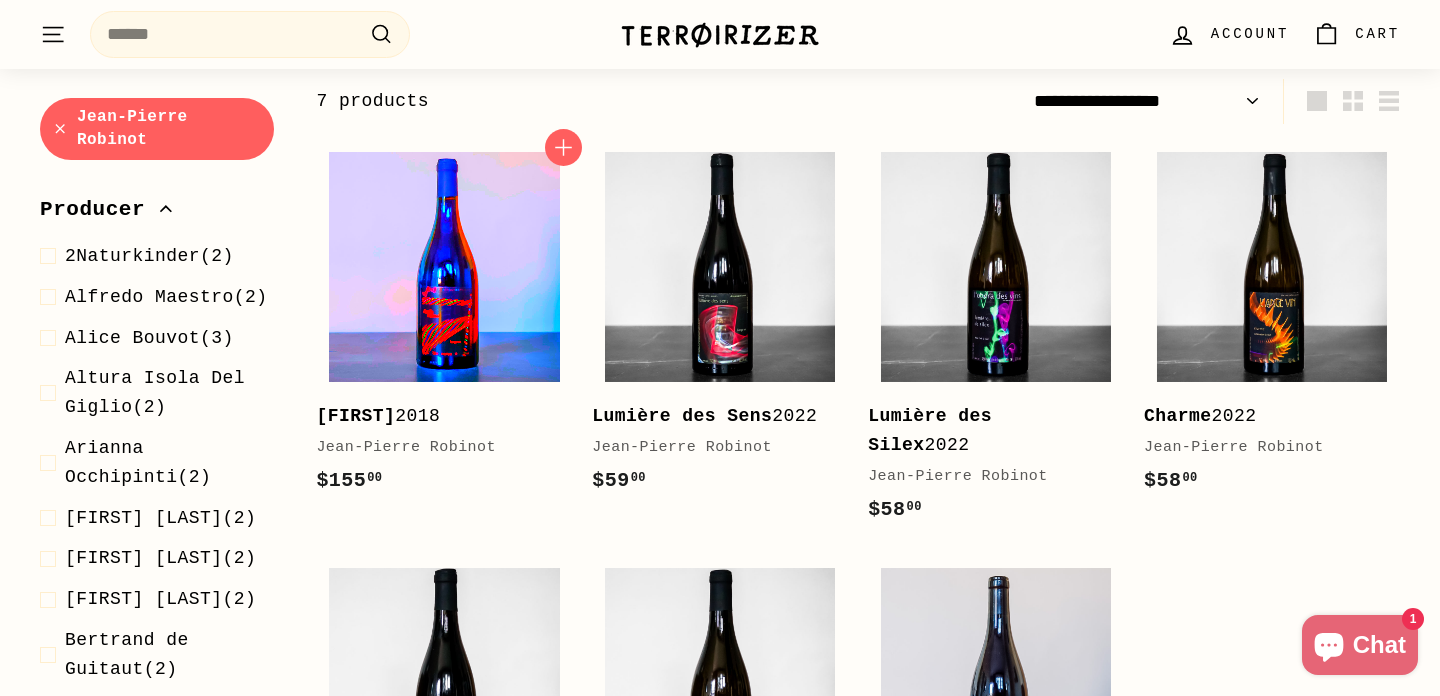 click at bounding box center [444, 267] 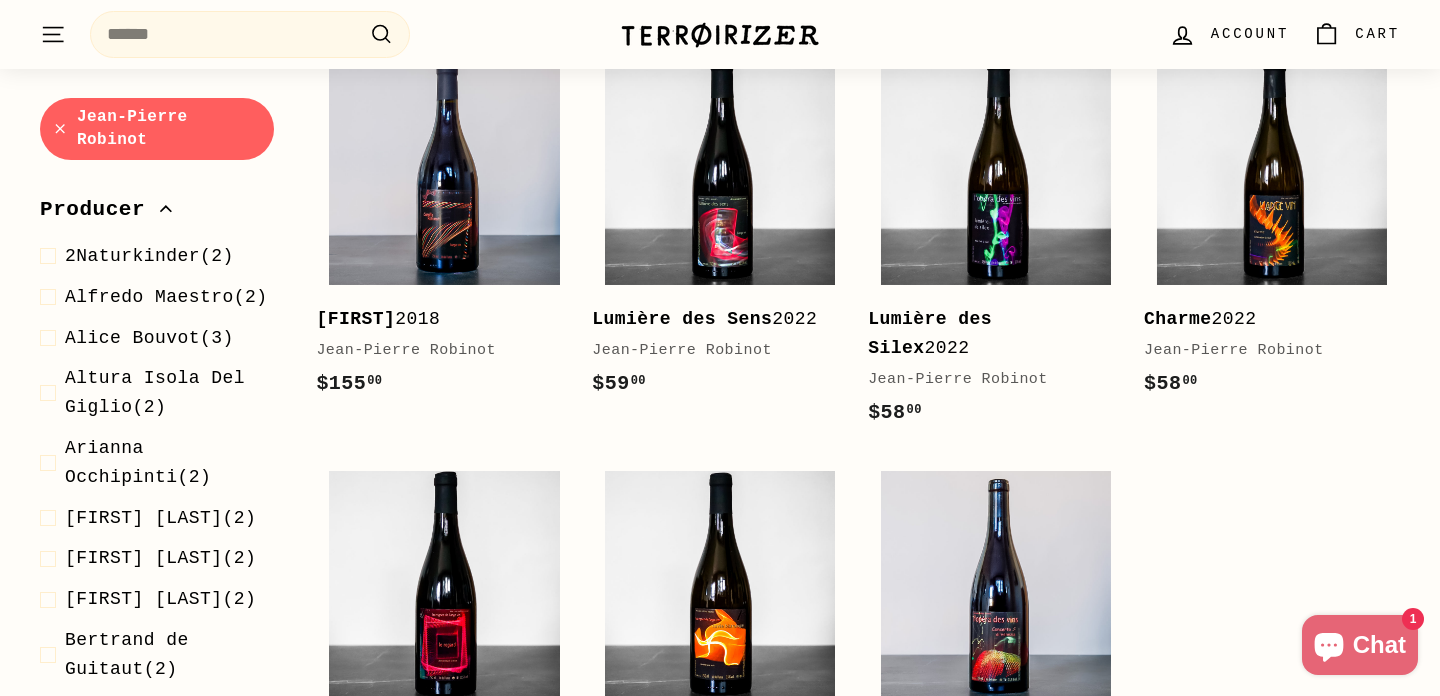 scroll, scrollTop: 403, scrollLeft: 0, axis: vertical 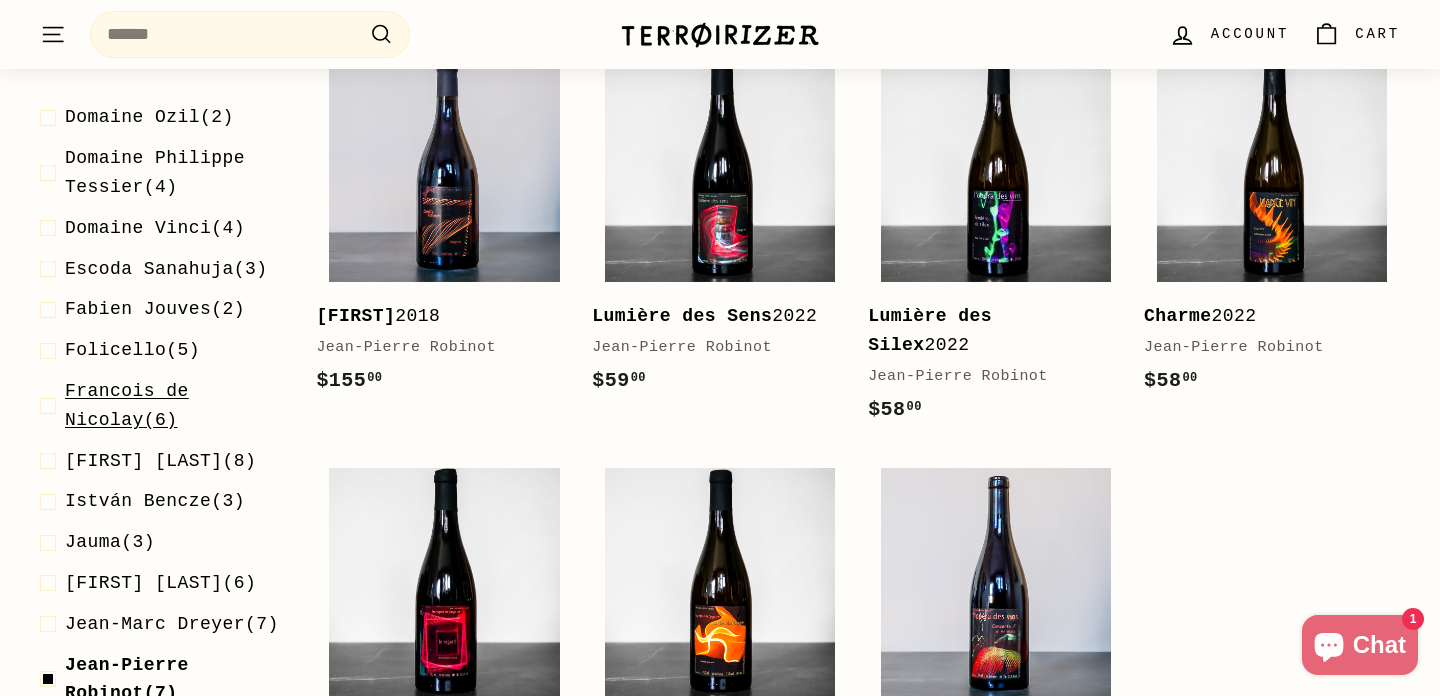 click on "Francois de Nicolay" at bounding box center [127, 405] 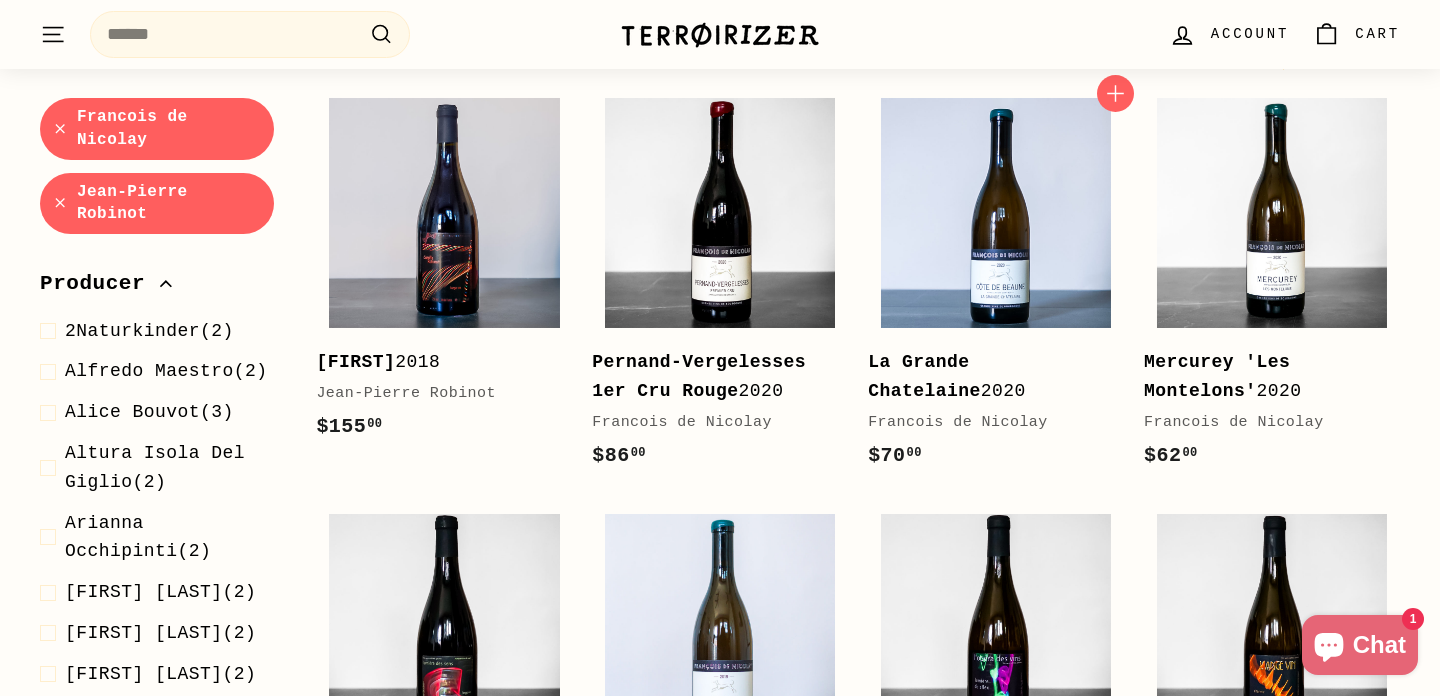 scroll, scrollTop: 311, scrollLeft: 0, axis: vertical 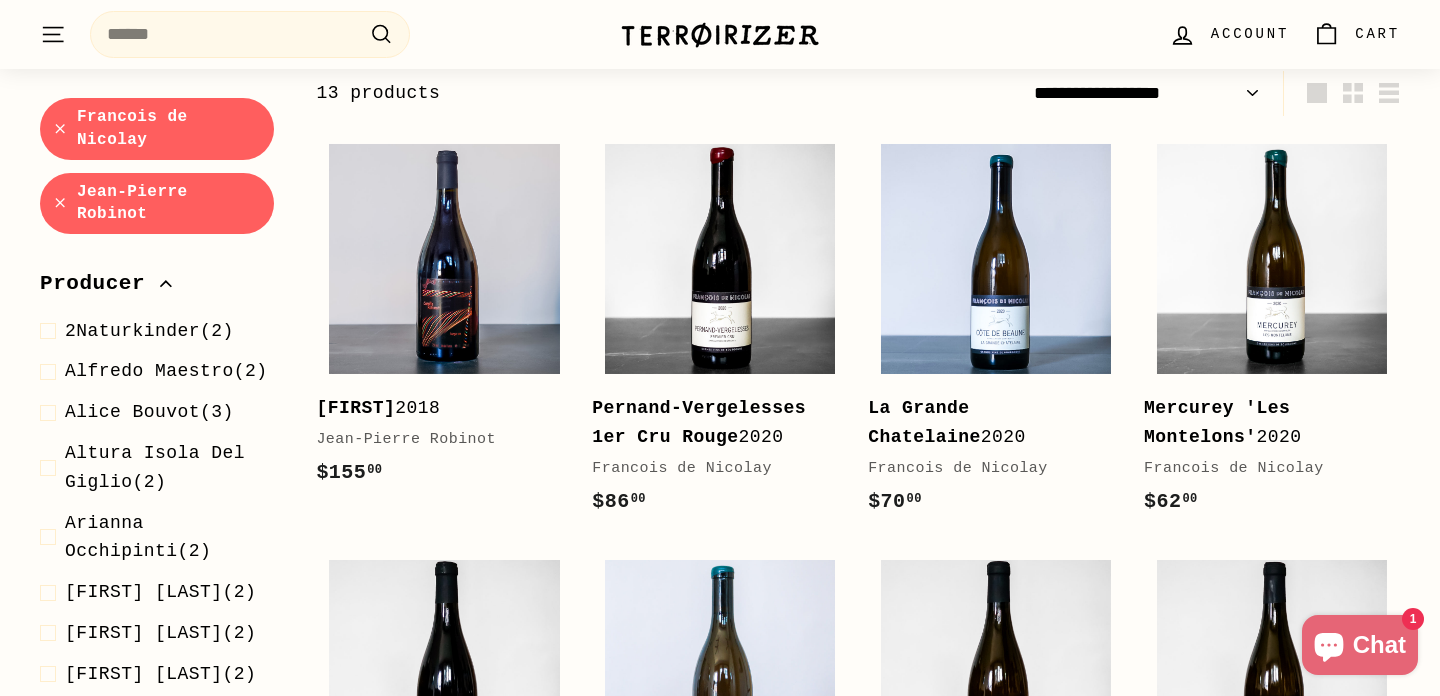click on "Jean-Pierre Robinot" at bounding box center [157, 202] 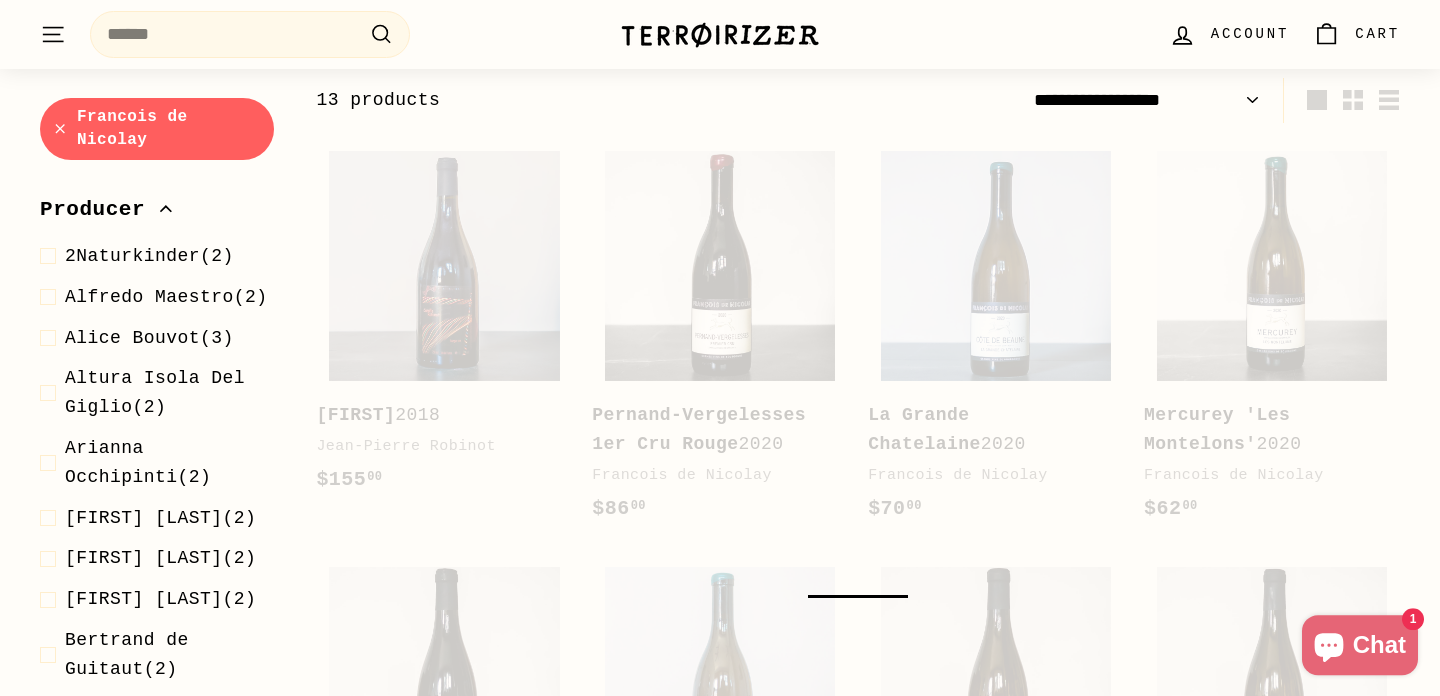 scroll, scrollTop: 303, scrollLeft: 0, axis: vertical 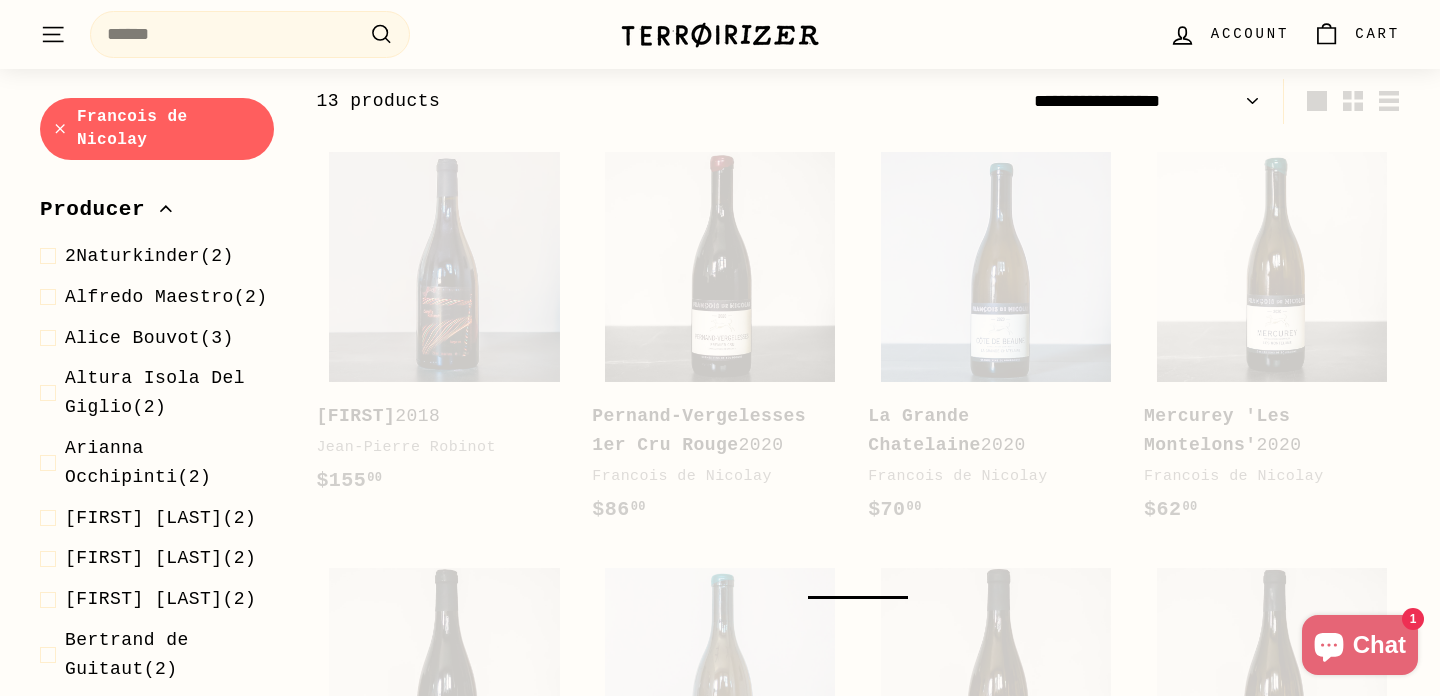 click on "Francois de Nicolay" at bounding box center (157, 128) 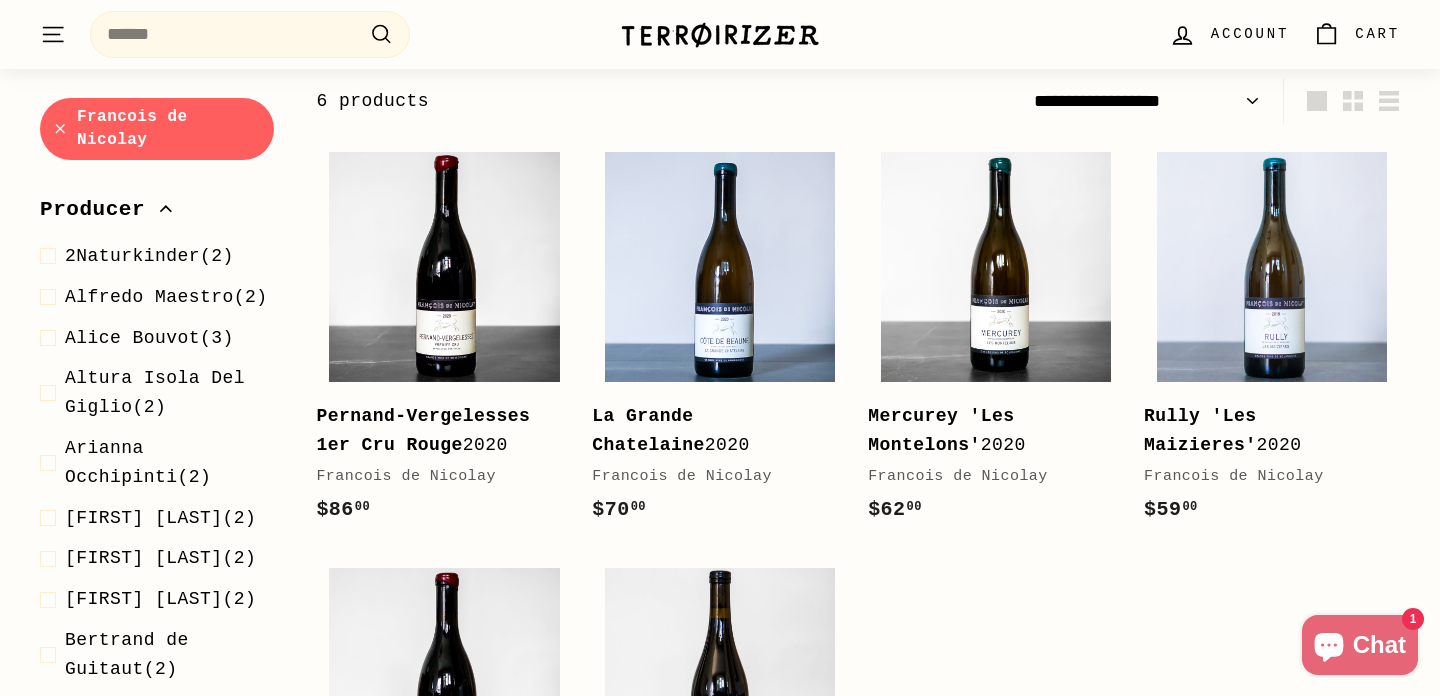 click on "Francois de Nicolay" at bounding box center (157, 128) 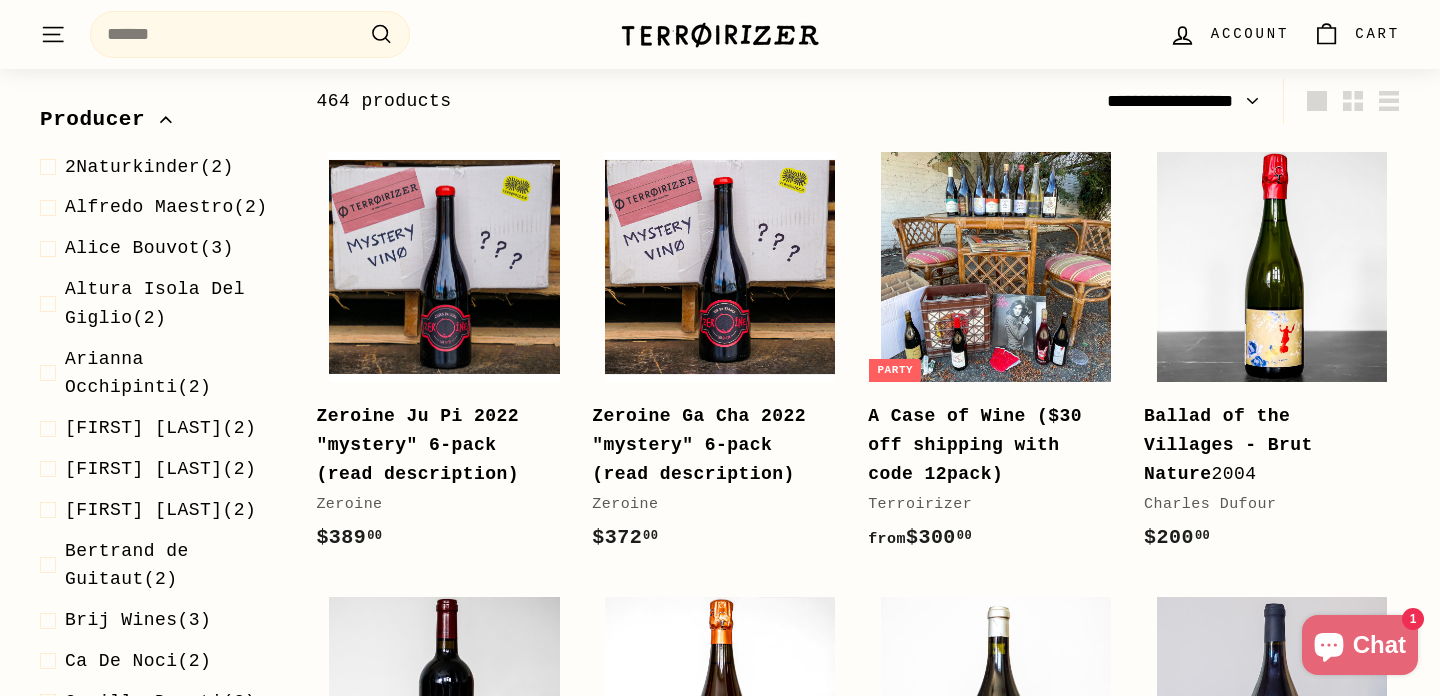 click 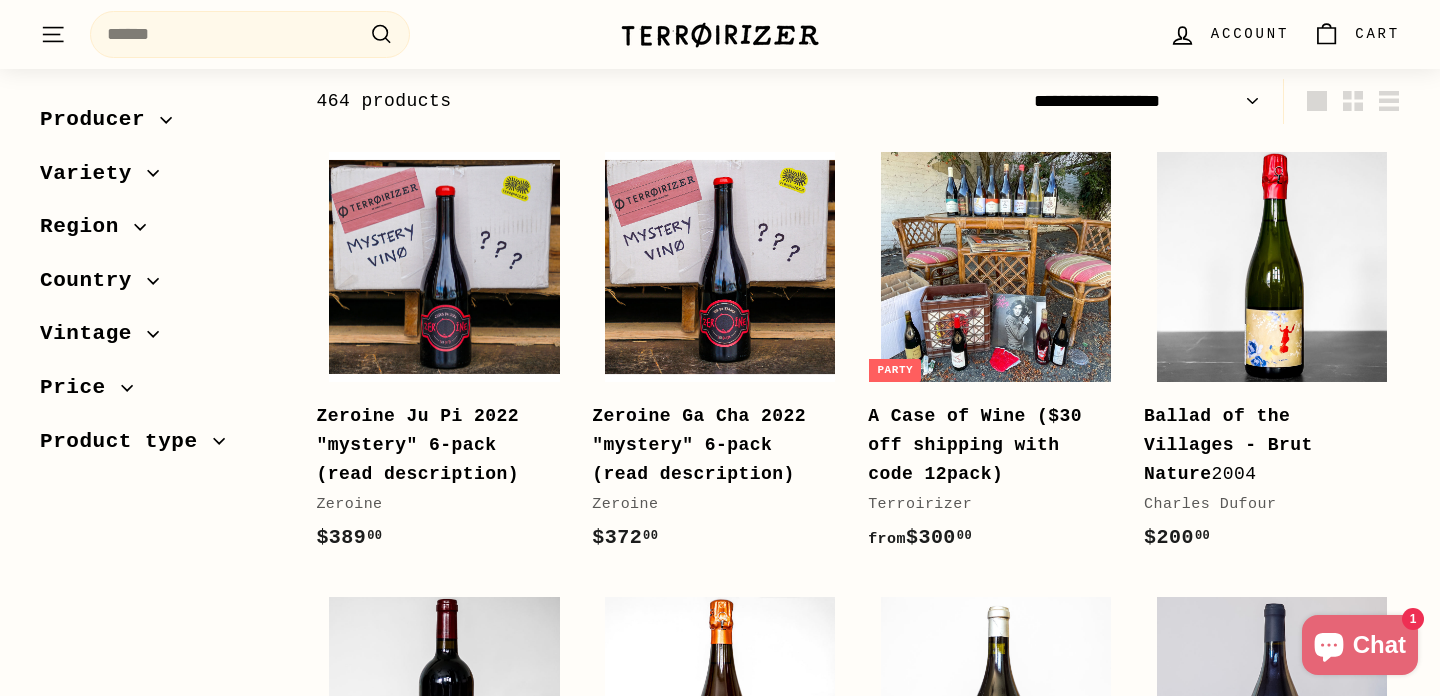 click on "Region" at bounding box center [87, 227] 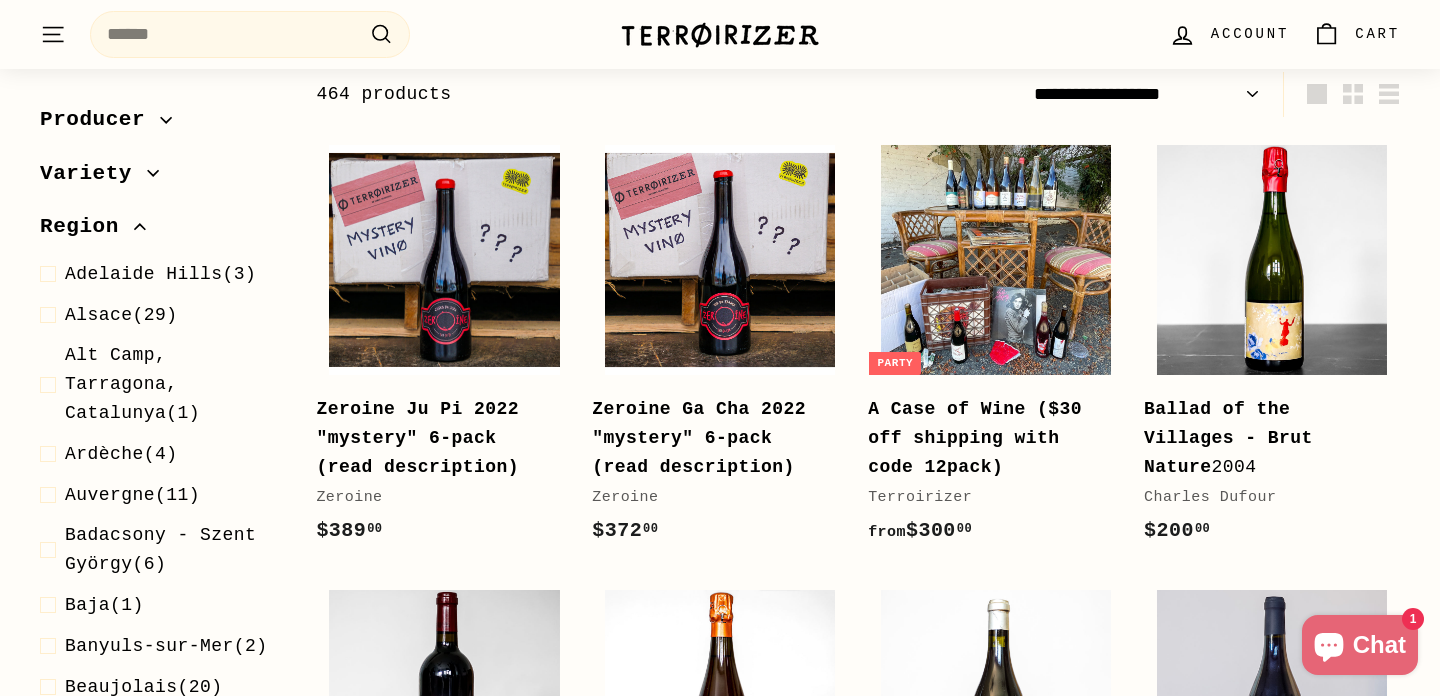 scroll, scrollTop: 383, scrollLeft: 0, axis: vertical 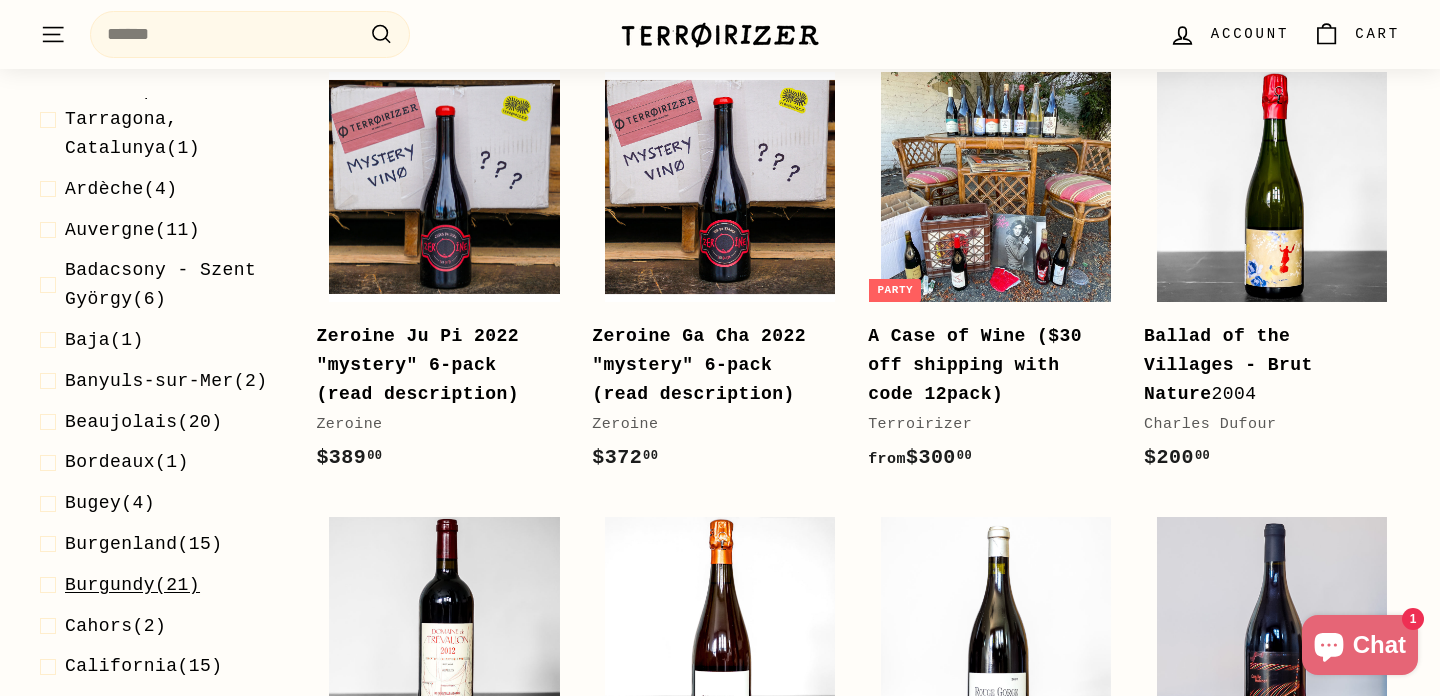 click on "Burgundy" at bounding box center (110, 585) 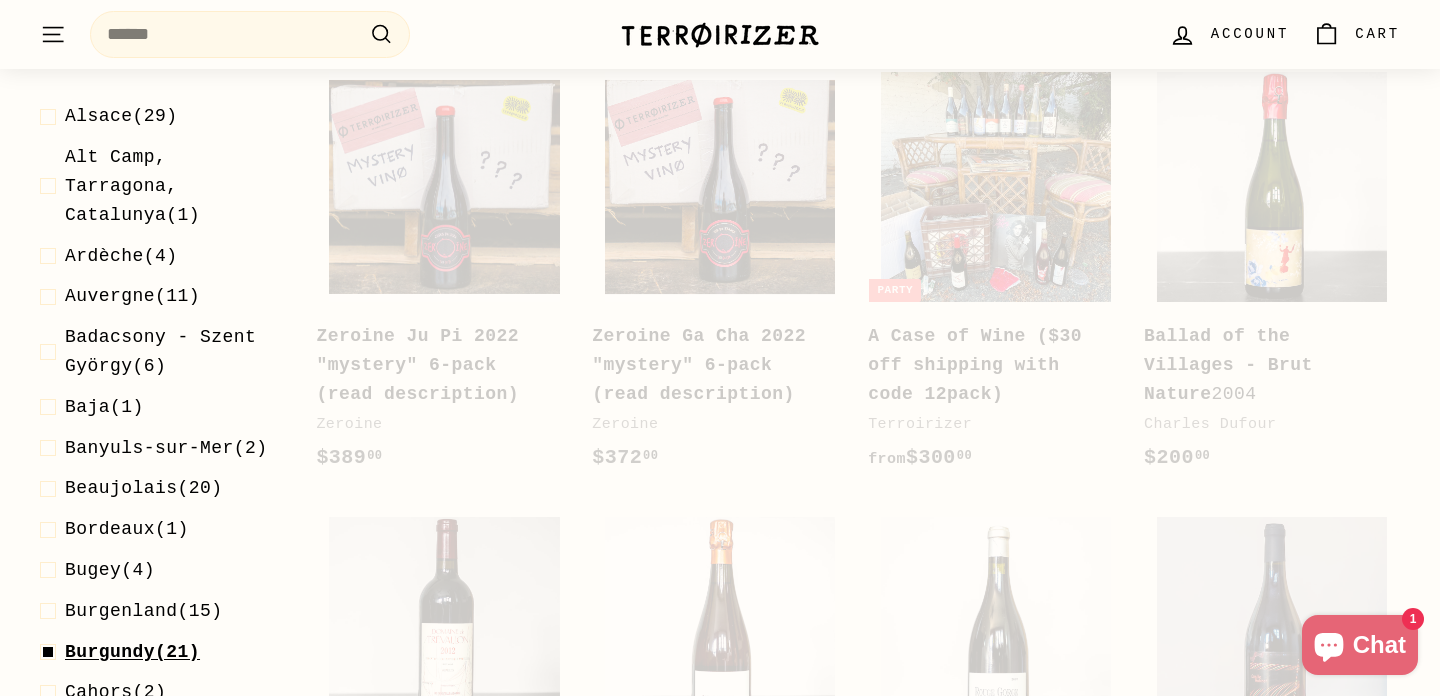 scroll, scrollTop: 331, scrollLeft: 0, axis: vertical 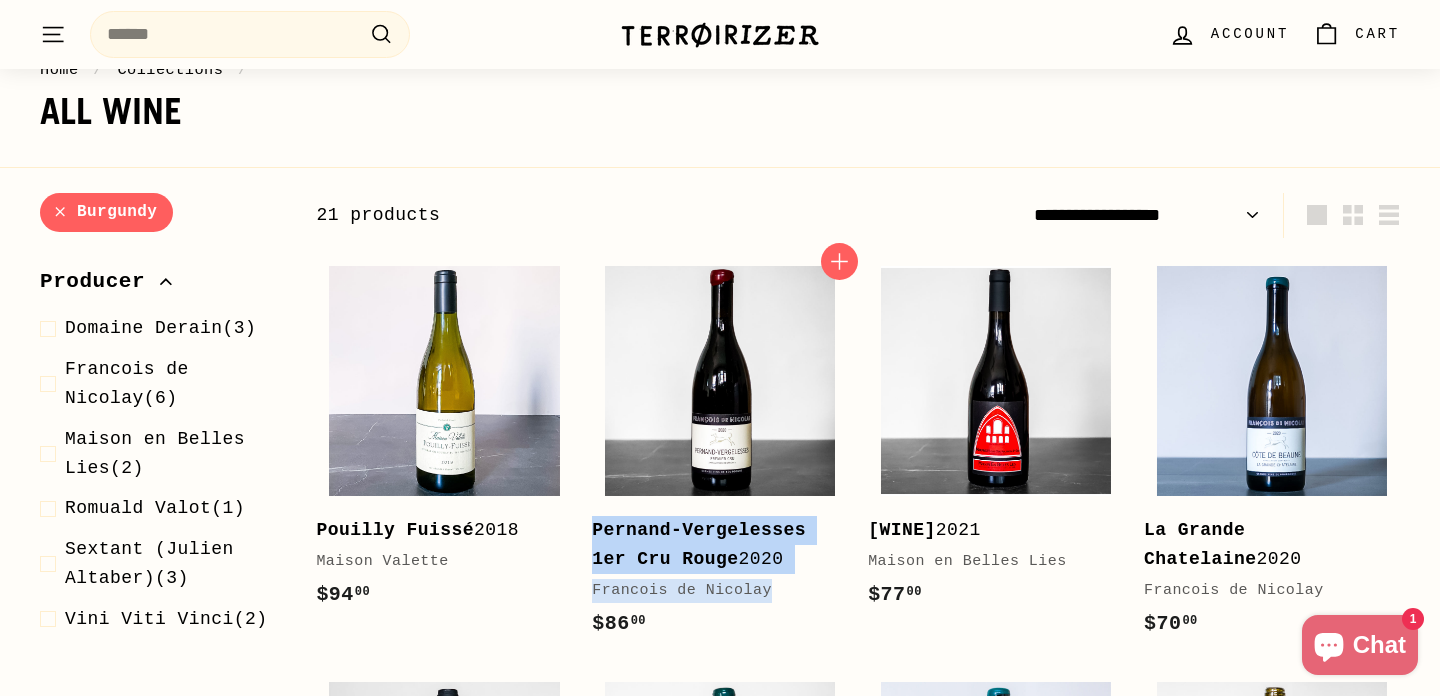 drag, startPoint x: 586, startPoint y: 528, endPoint x: 782, endPoint y: 593, distance: 206.49698 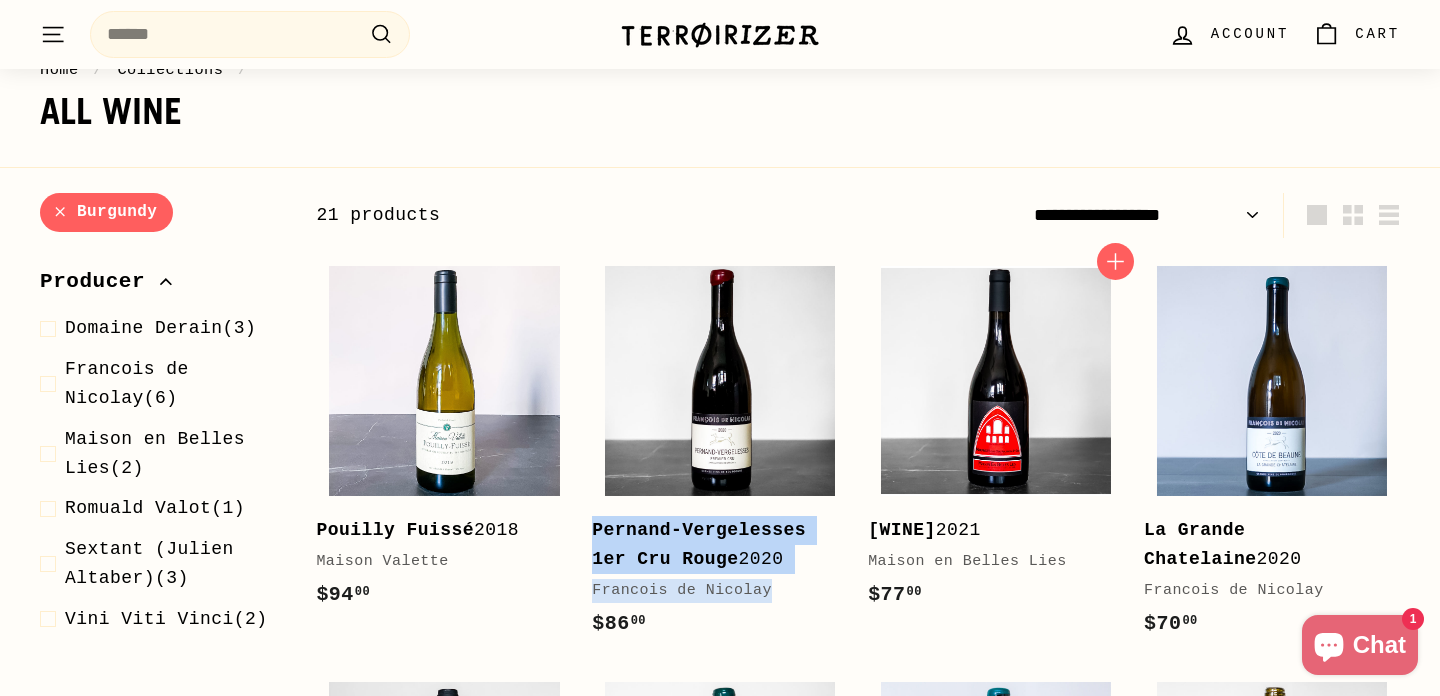 drag, startPoint x: 866, startPoint y: 530, endPoint x: 926, endPoint y: 591, distance: 85.56284 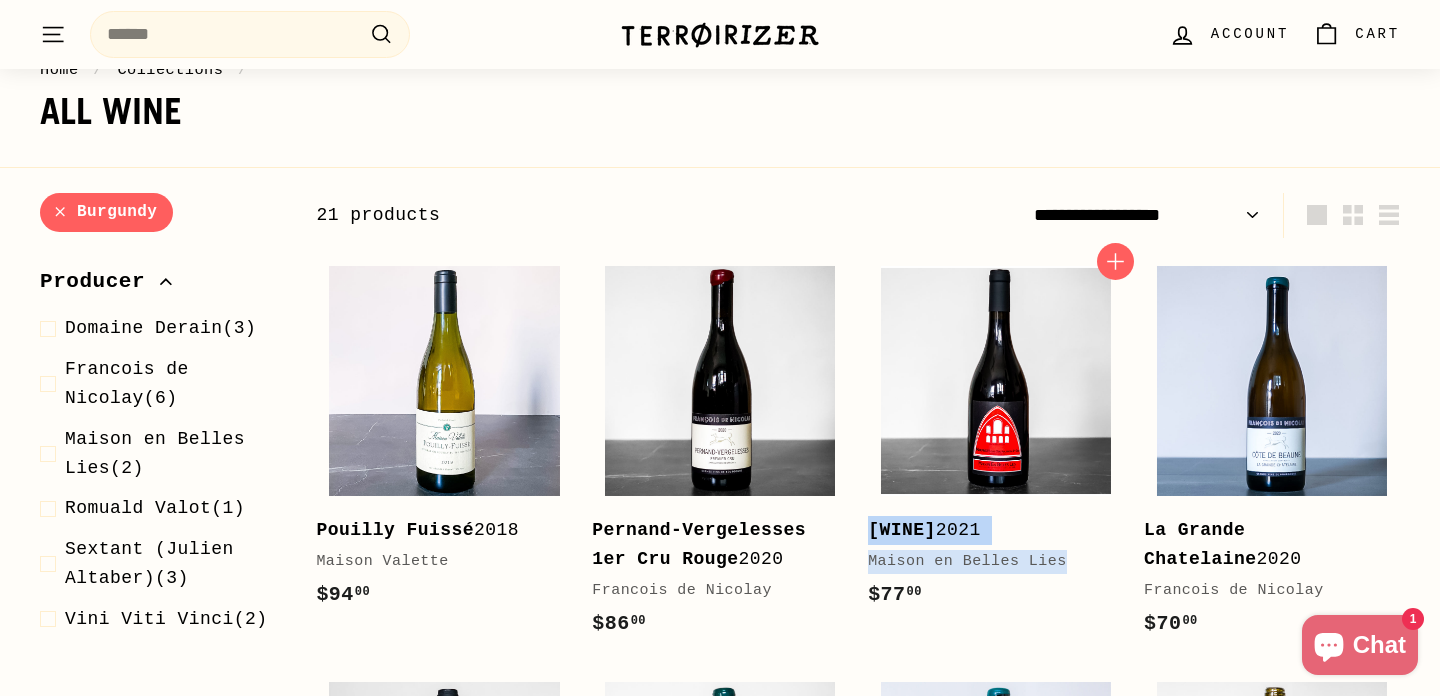 copy on "Maranges Les Clos Roussots 1er Cru  2021 Maison en Belles Lies" 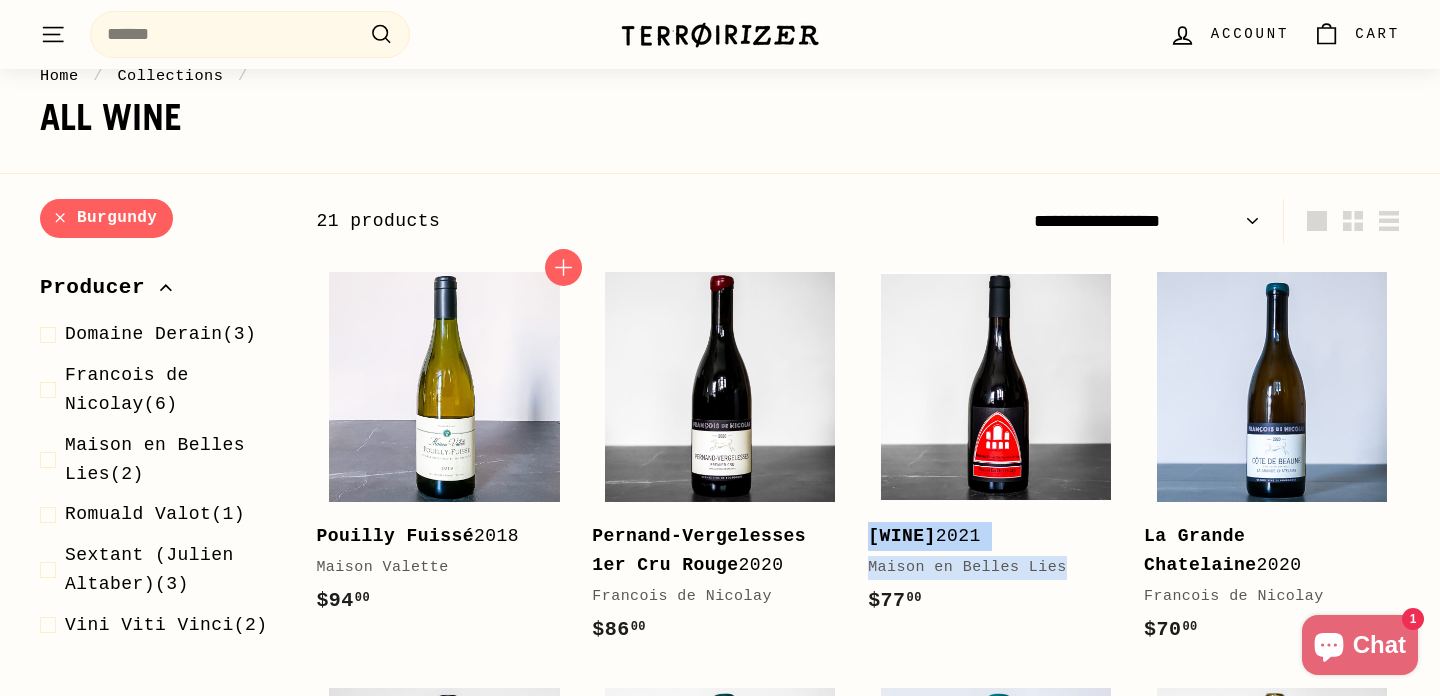 scroll, scrollTop: 182, scrollLeft: 0, axis: vertical 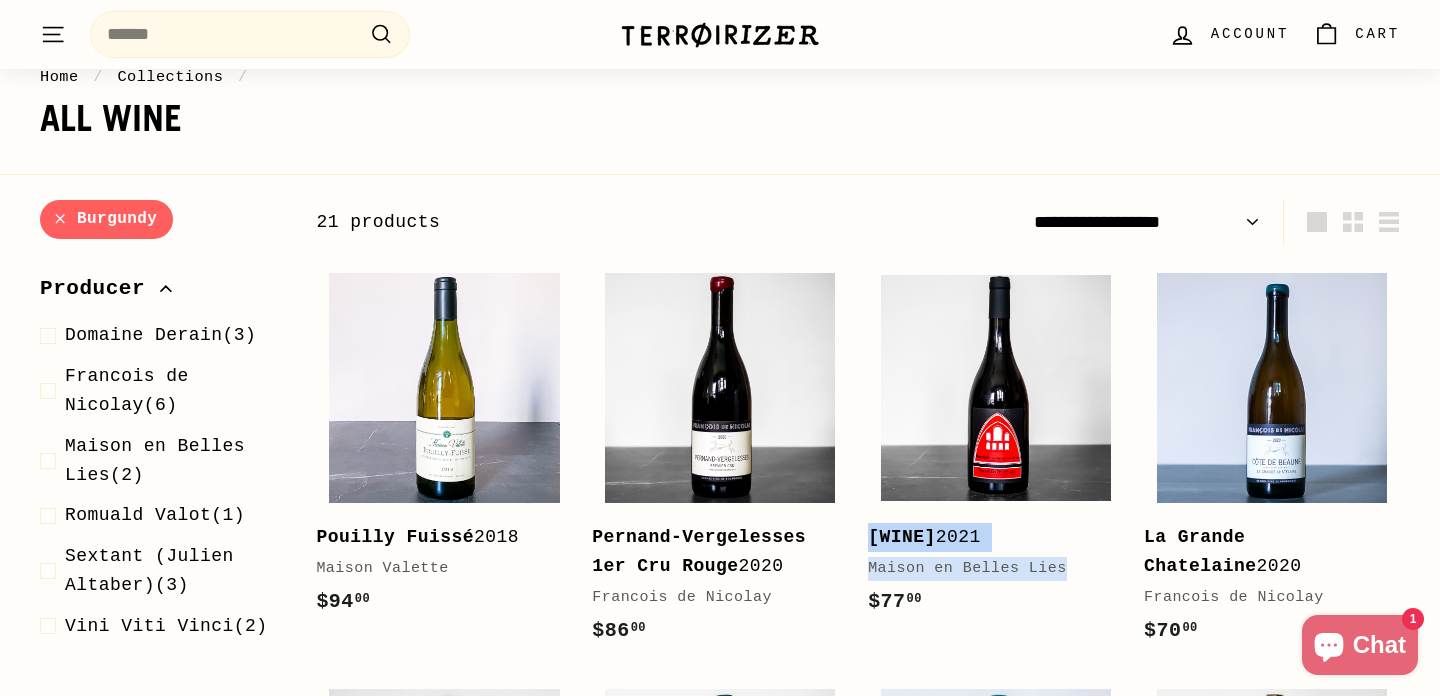 click 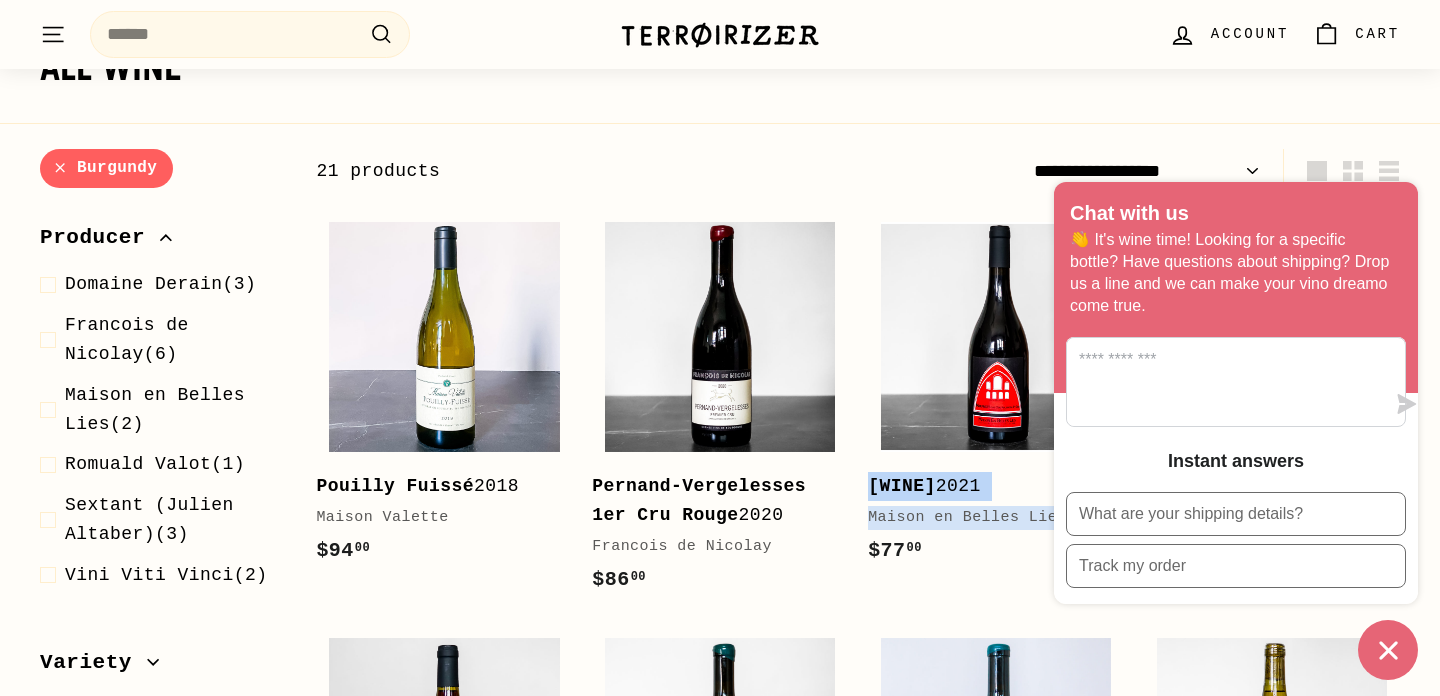 scroll, scrollTop: 246, scrollLeft: 0, axis: vertical 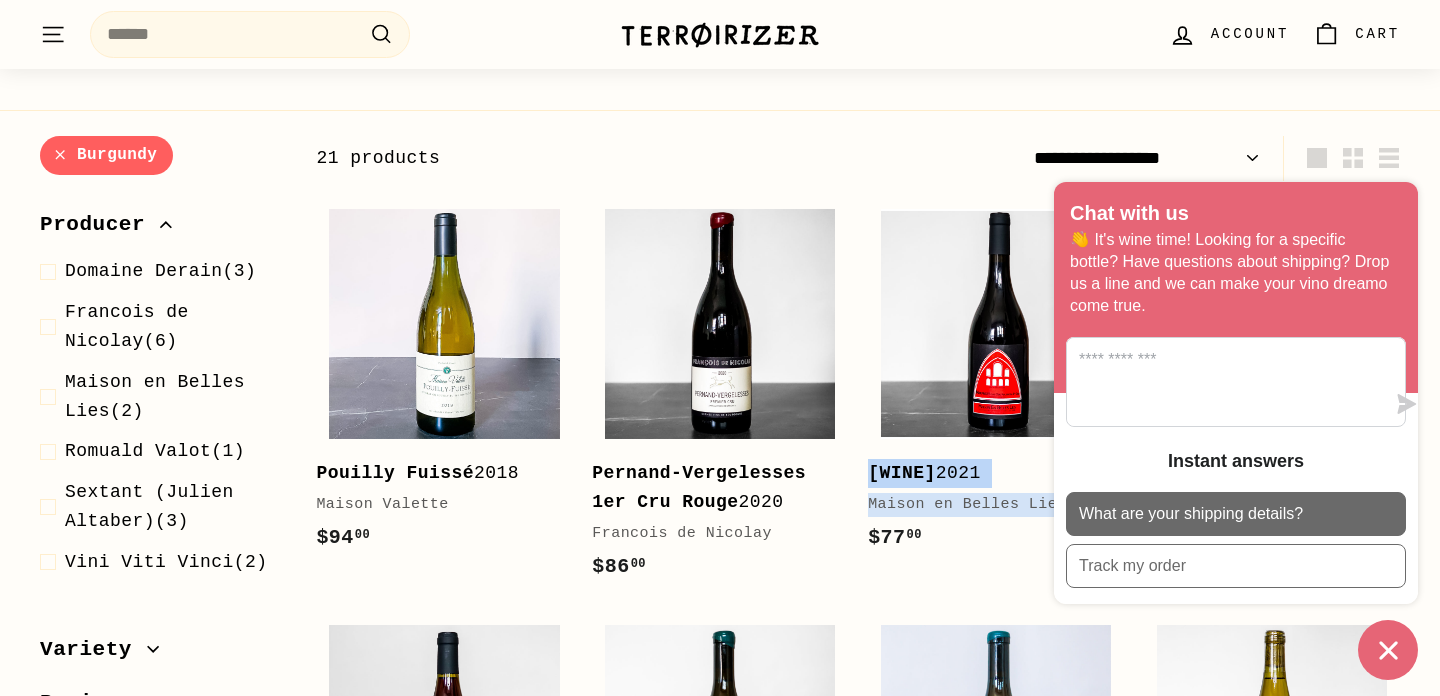 click on "What are your shipping details?" at bounding box center [1236, 514] 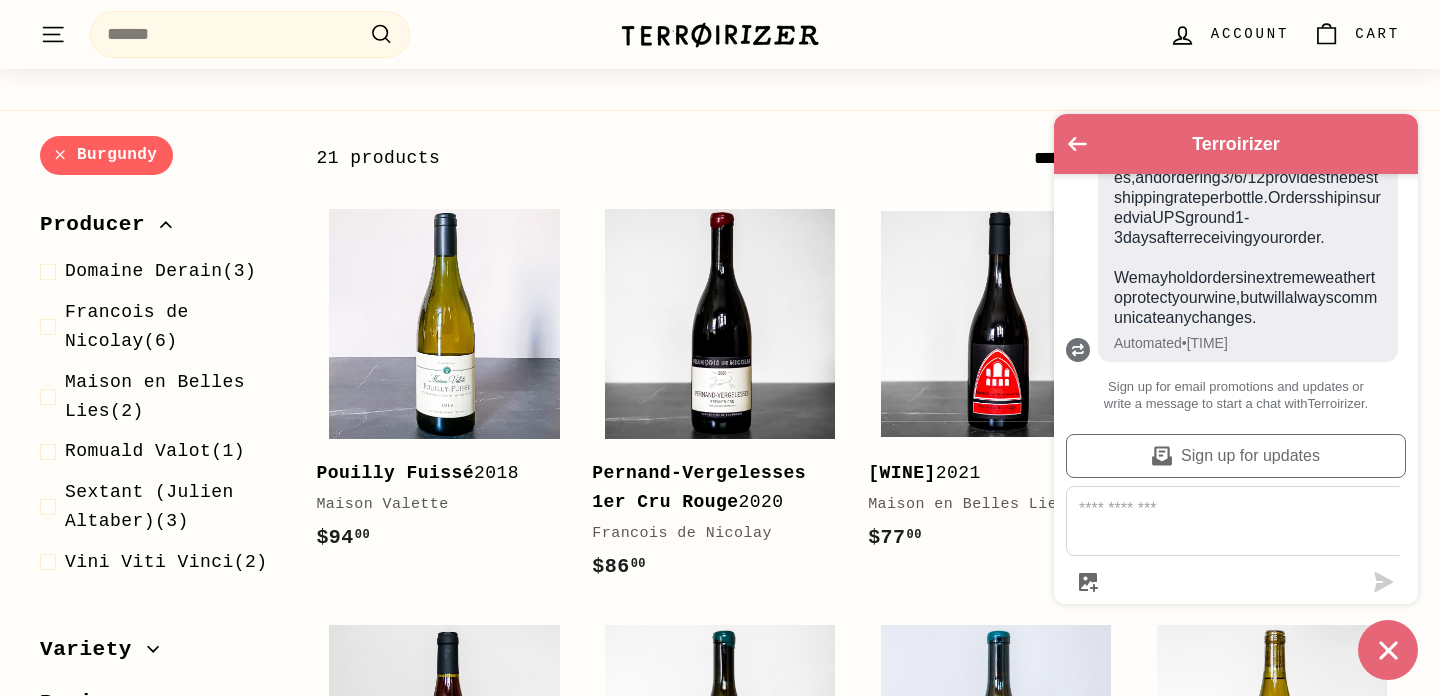 scroll, scrollTop: 243, scrollLeft: 0, axis: vertical 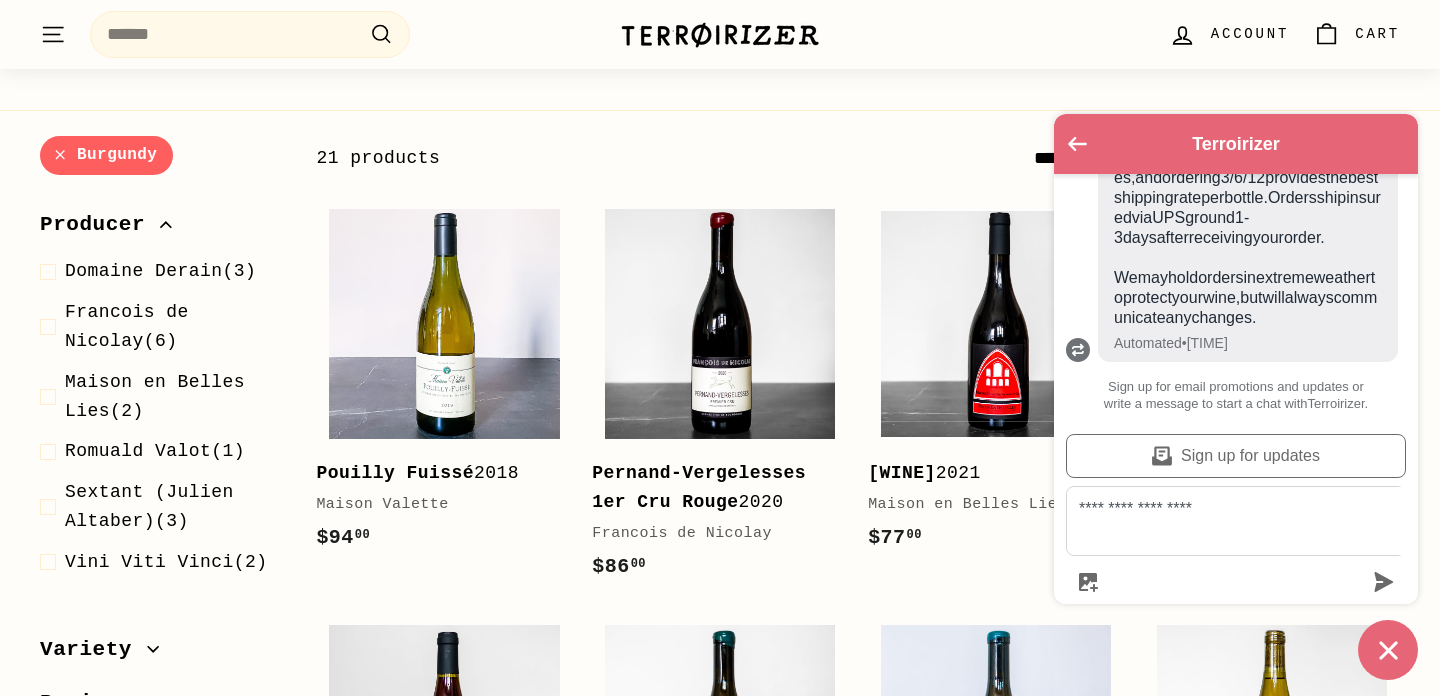 type on "**********" 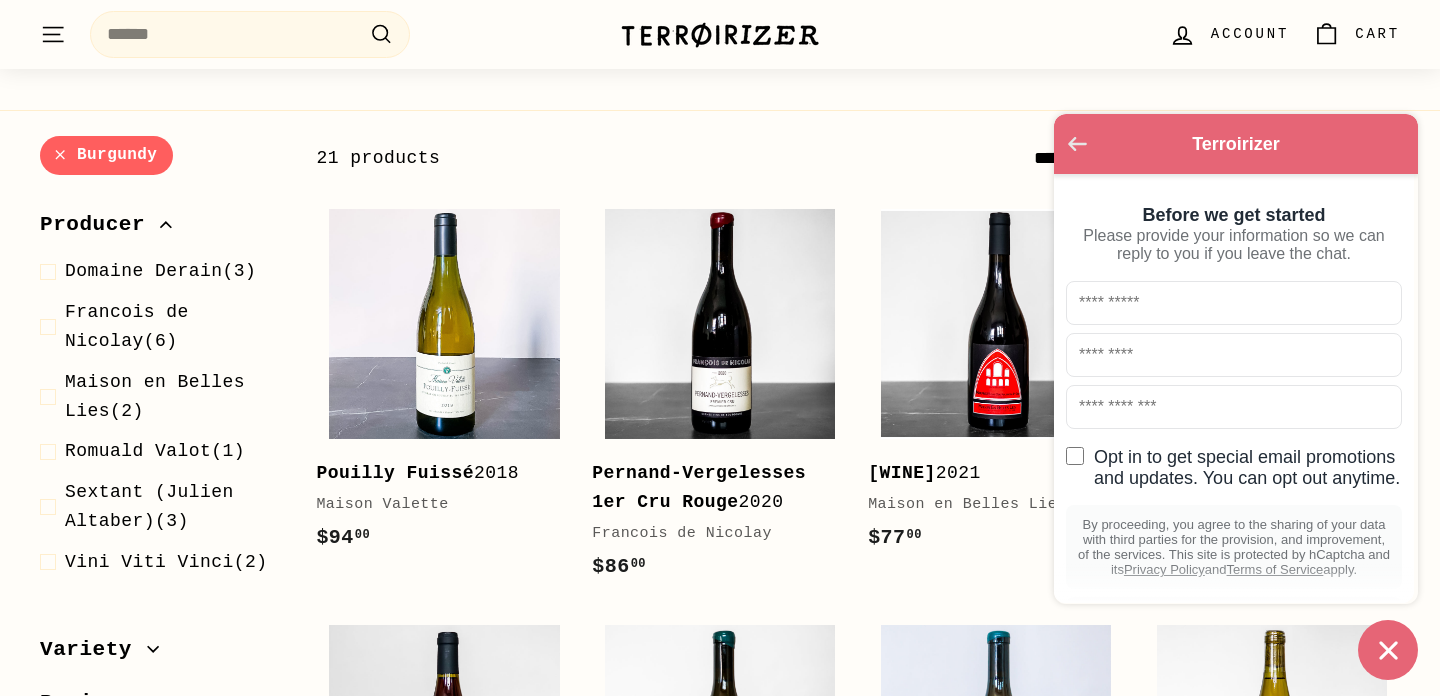 click at bounding box center (1077, 145) 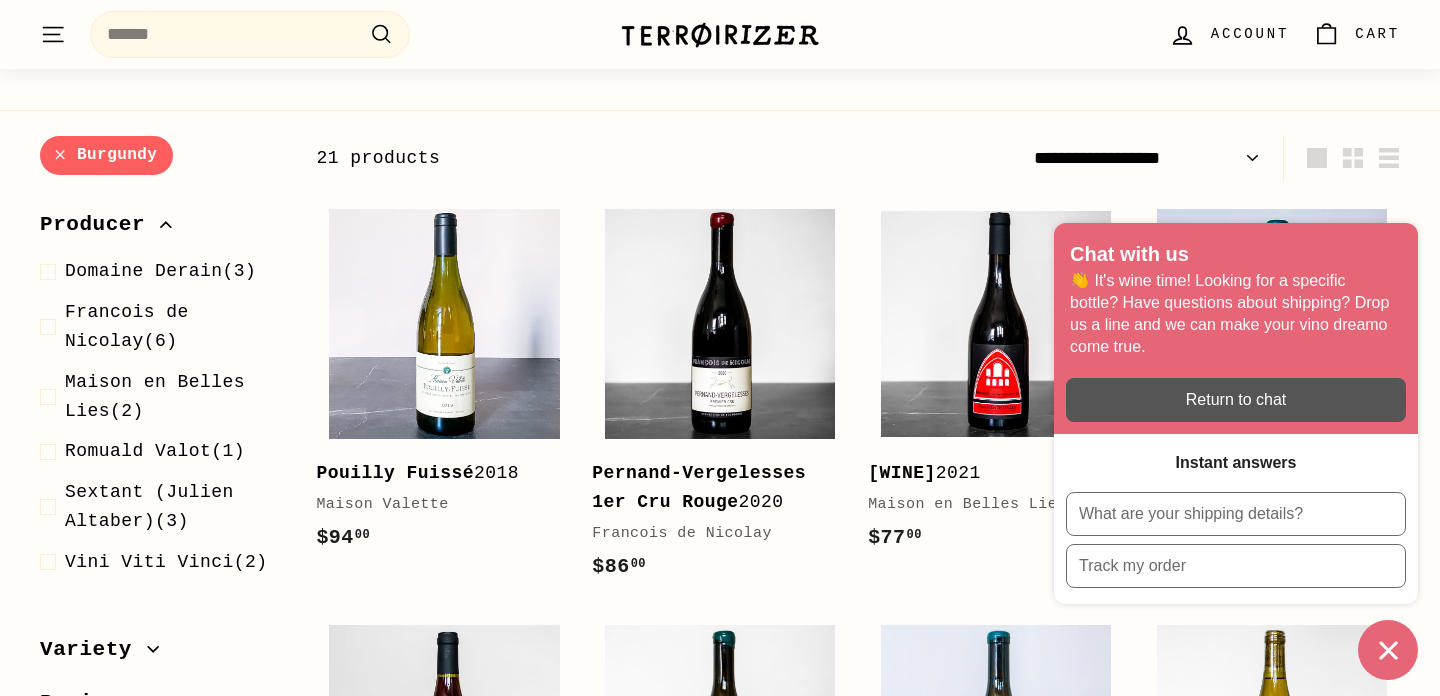 click on "Burgundy" at bounding box center (106, 155) 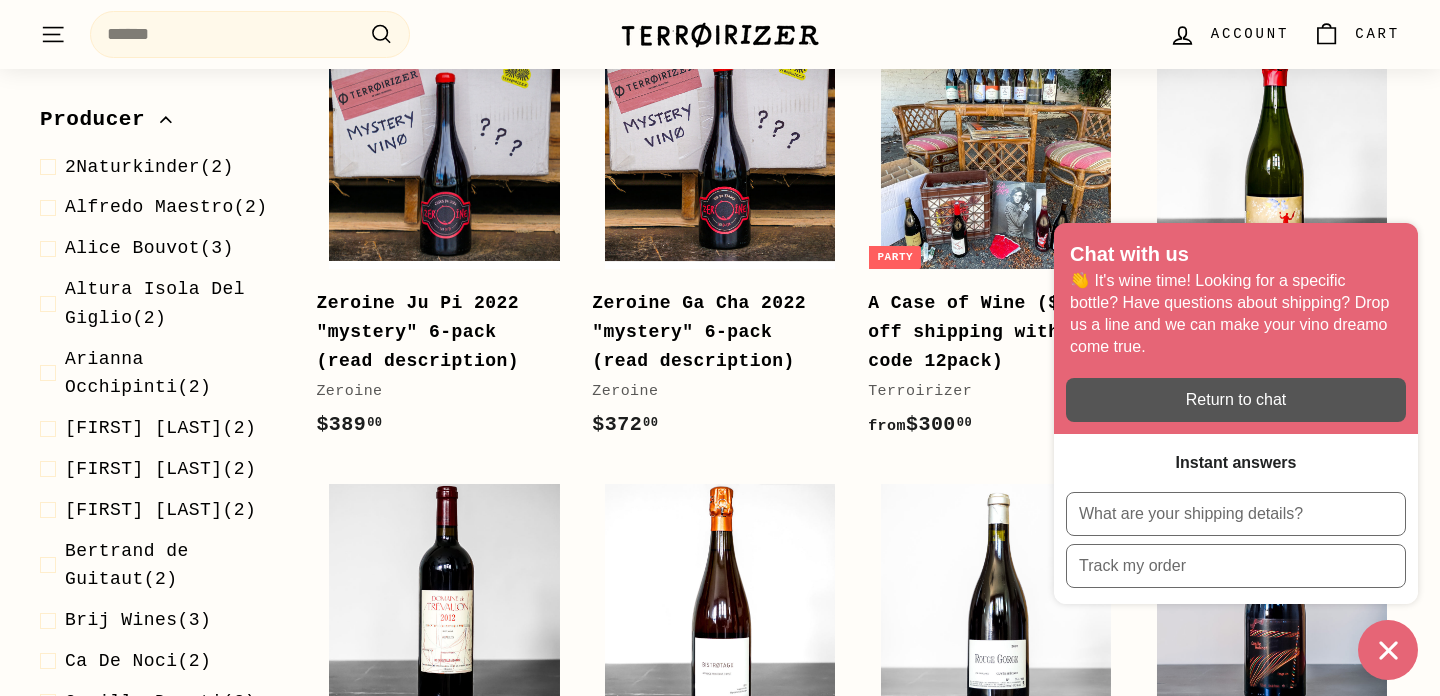 scroll, scrollTop: 412, scrollLeft: 0, axis: vertical 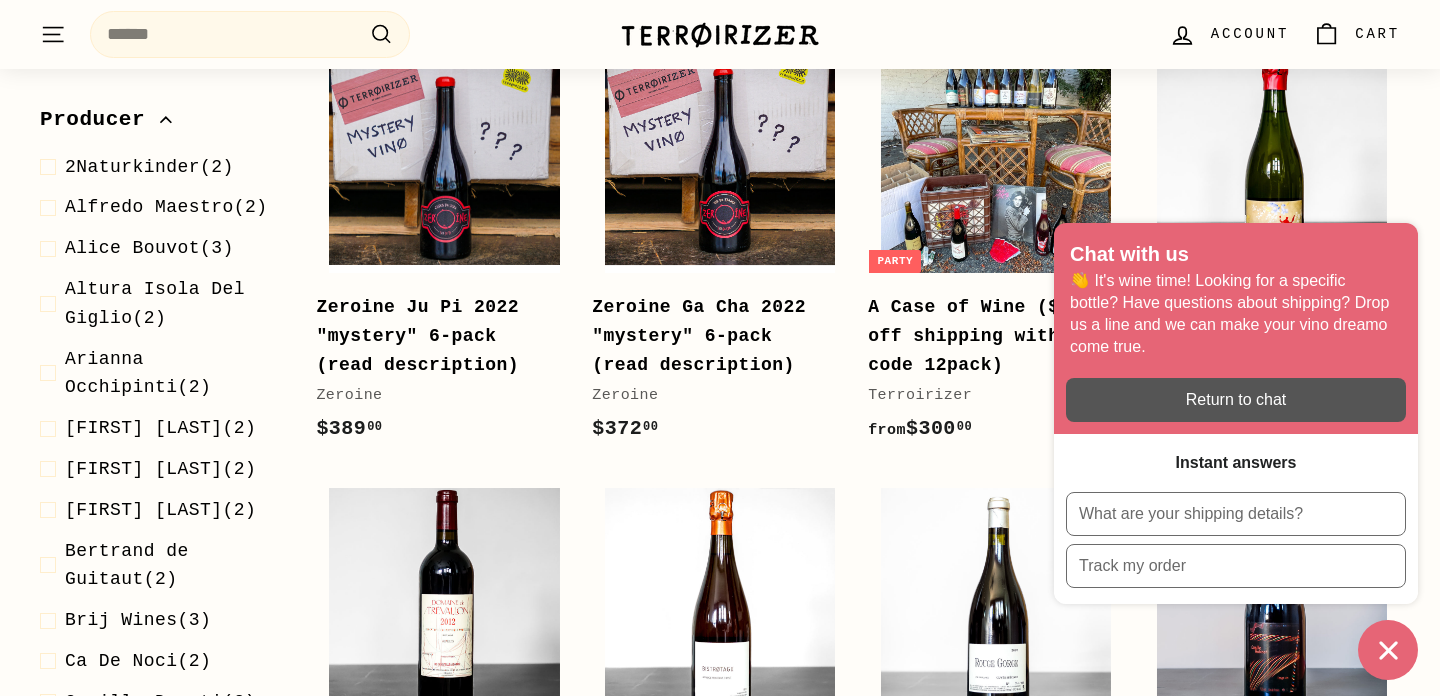 click on "Producer" at bounding box center (100, 120) 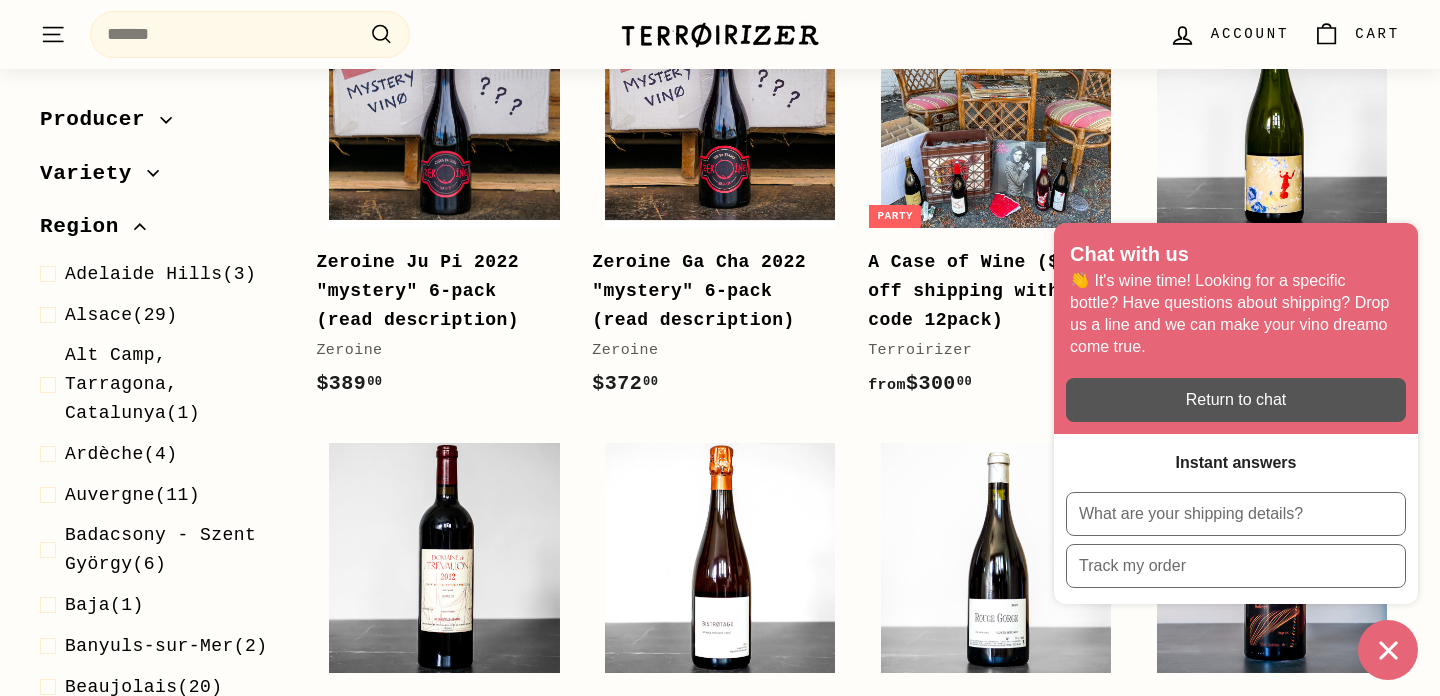 scroll, scrollTop: 458, scrollLeft: 0, axis: vertical 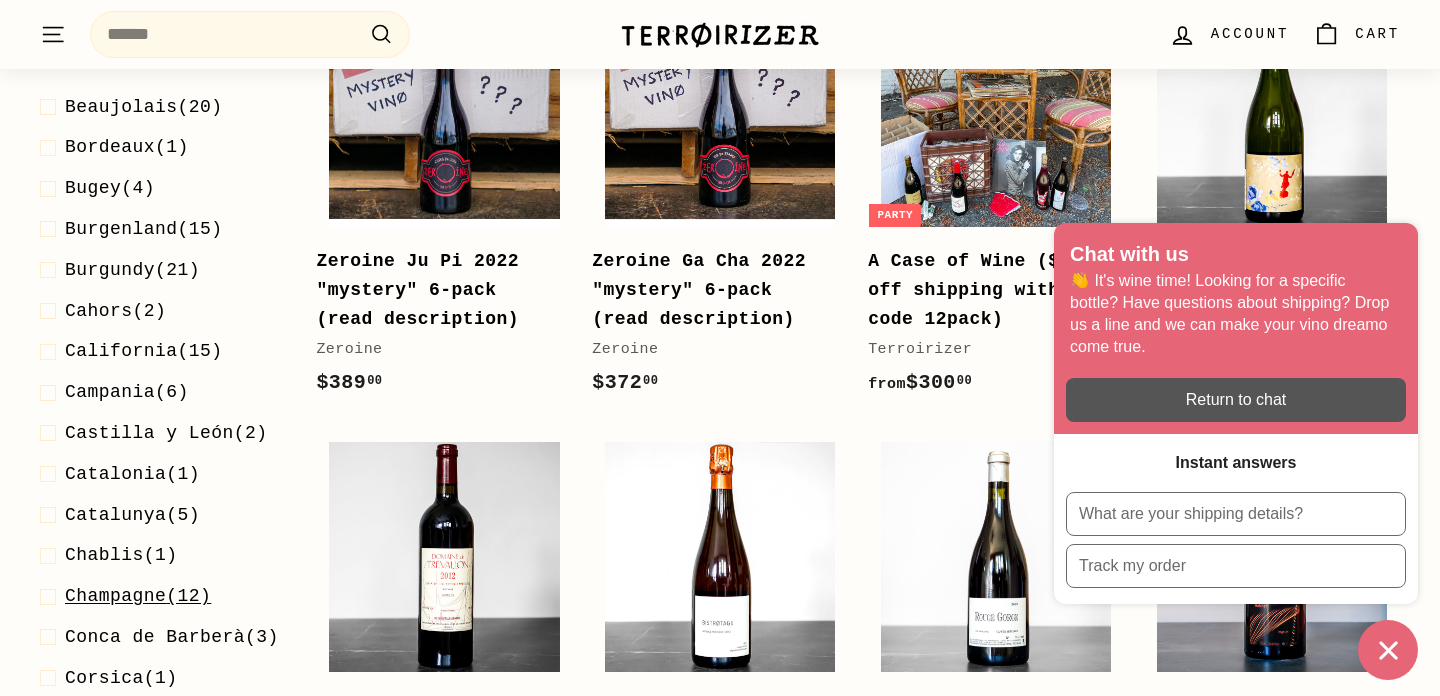 click on "Champagne" at bounding box center (115, 596) 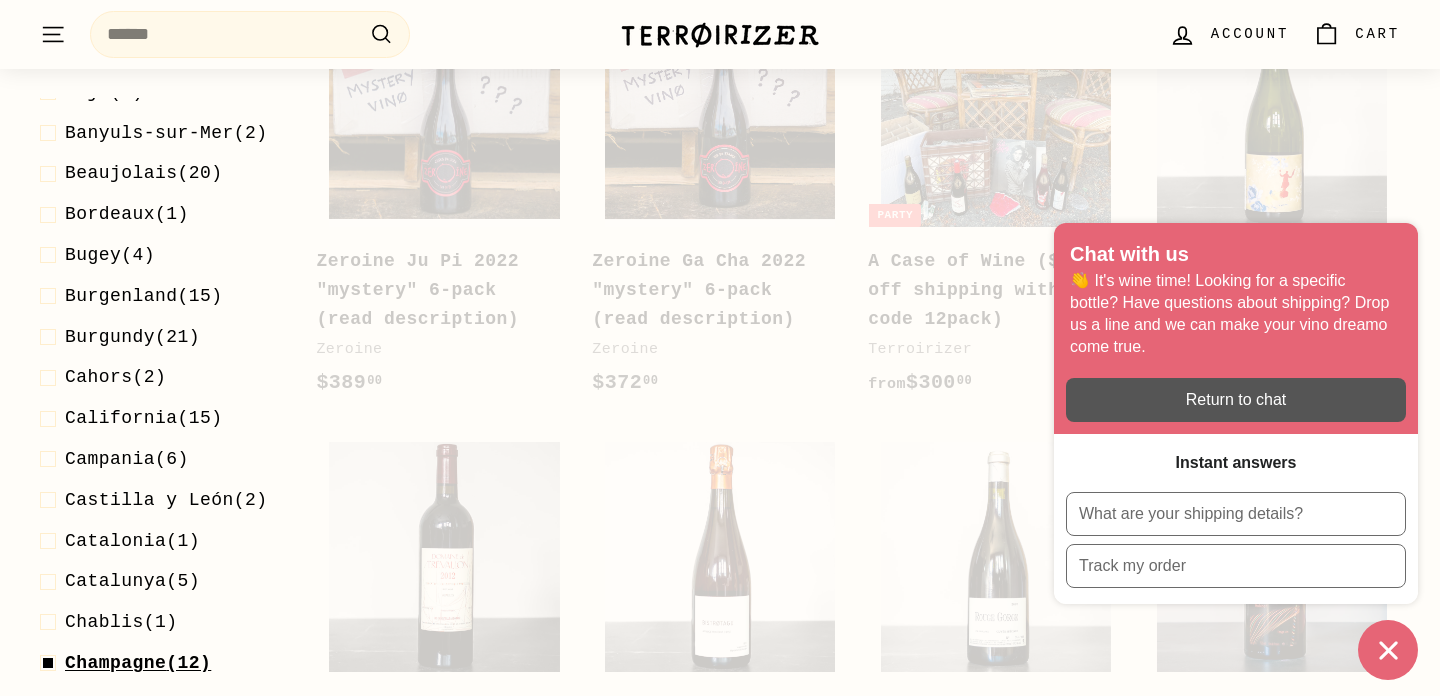 scroll, scrollTop: 646, scrollLeft: 0, axis: vertical 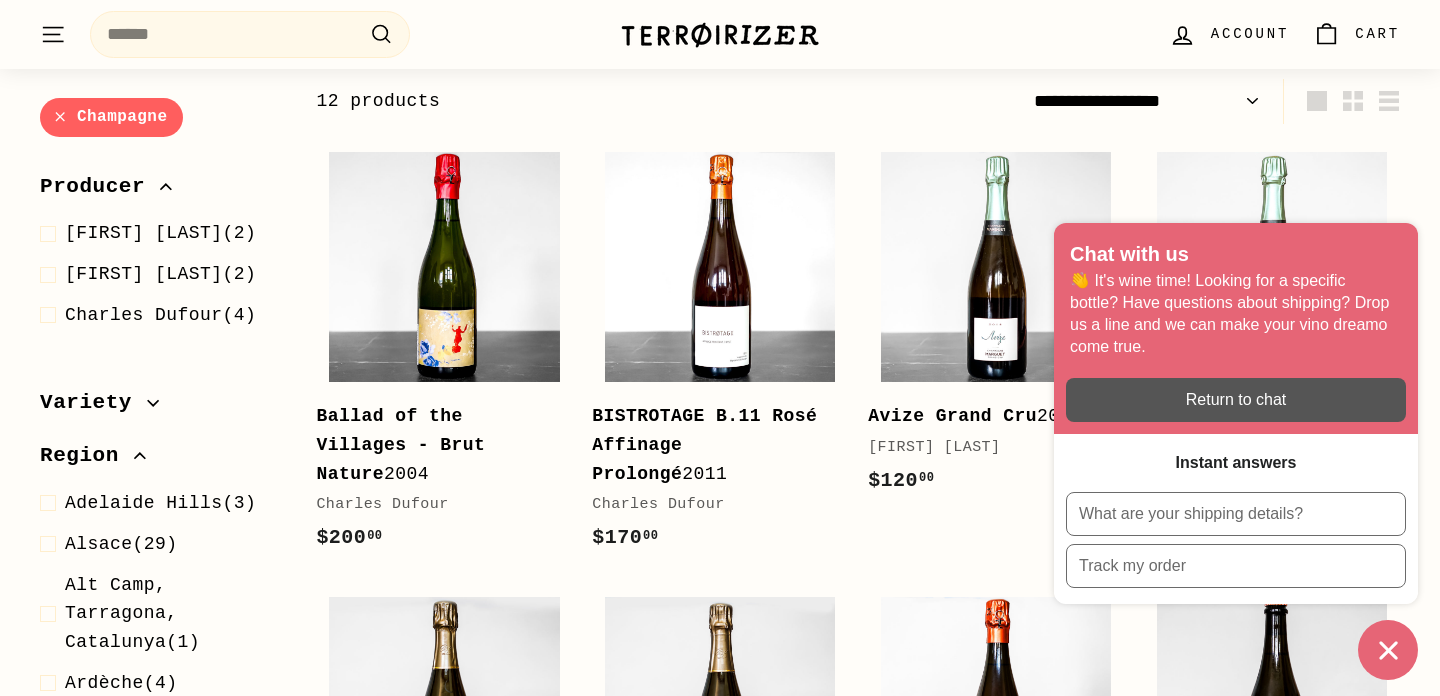 click on "Champagne
Sort
Featured
Best selling
Alphabetically, A-Z
Alphabetically, Z-A
Price, low to high
Price, high to low
Date, old to new
Date, new to old
Producer
2Naturkinder  (0)
Alfredo Maestro Jauma" at bounding box center (720, 793) 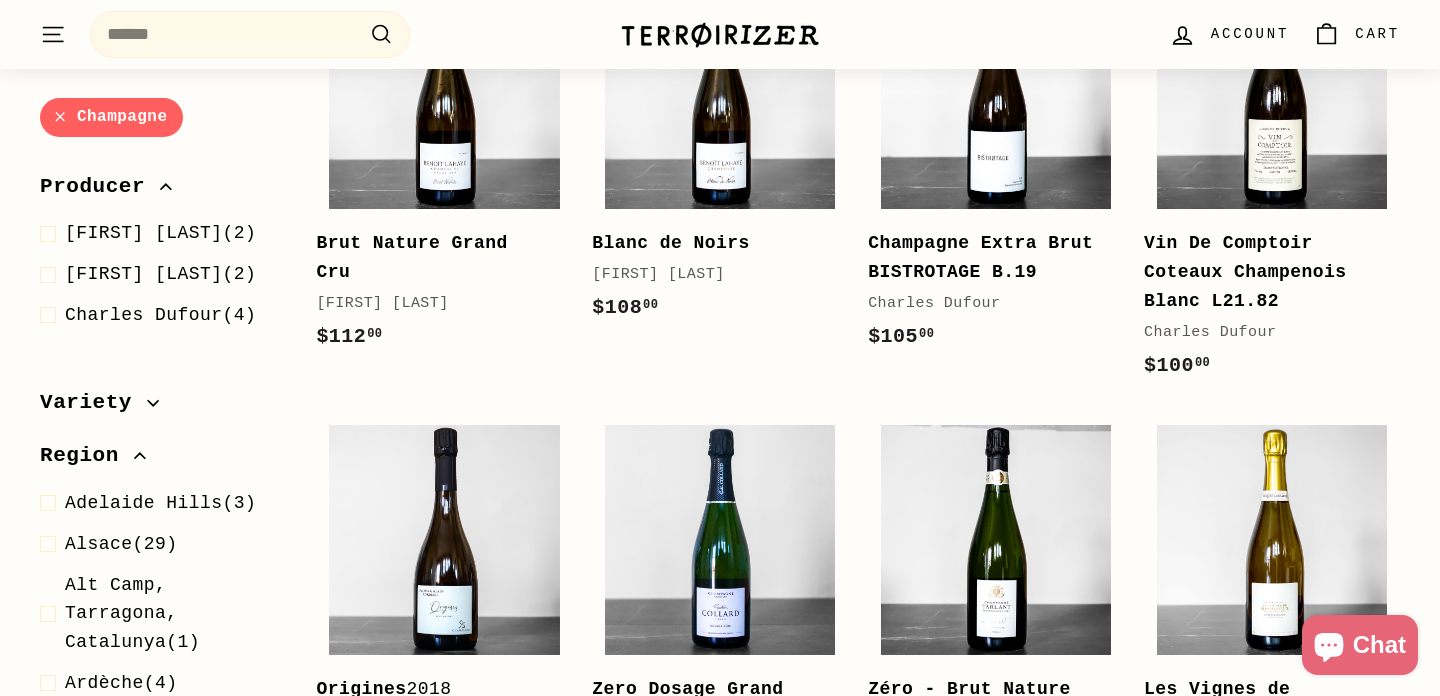 scroll, scrollTop: 912, scrollLeft: 0, axis: vertical 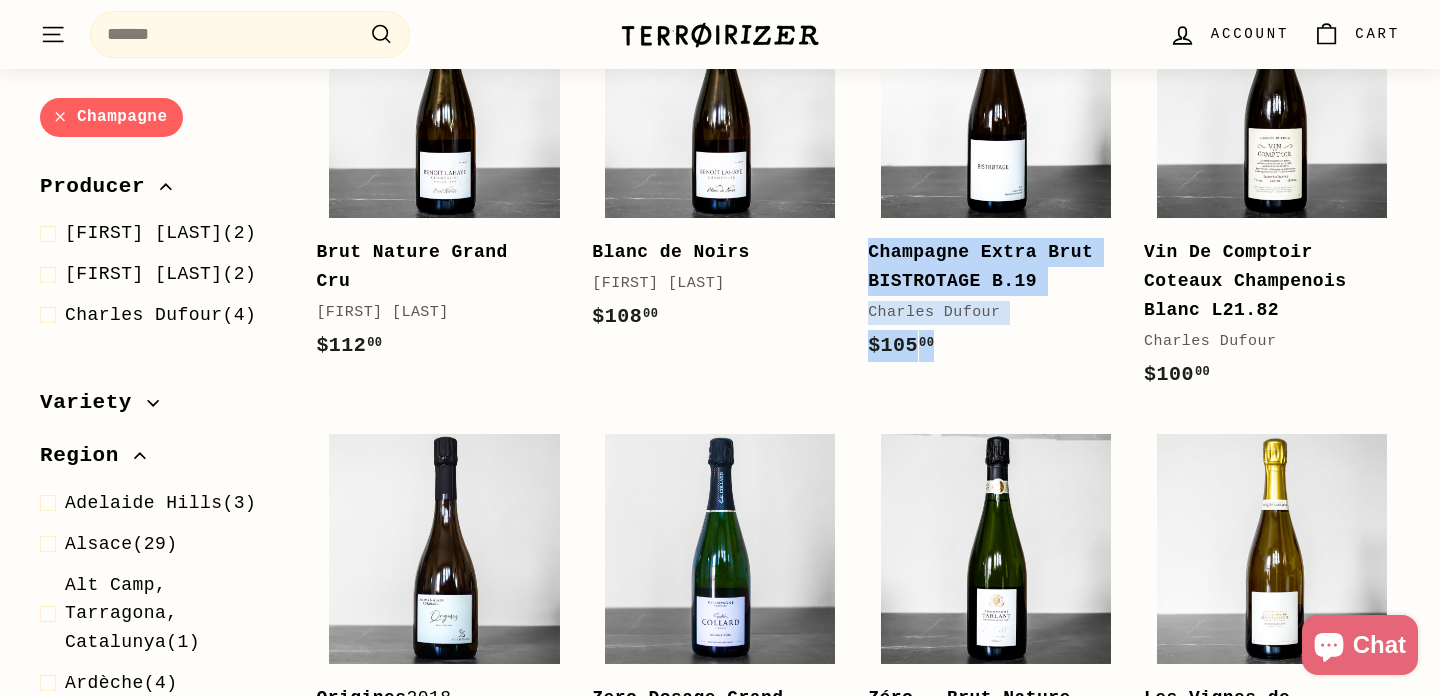 drag, startPoint x: 860, startPoint y: 249, endPoint x: 952, endPoint y: 355, distance: 140.35669 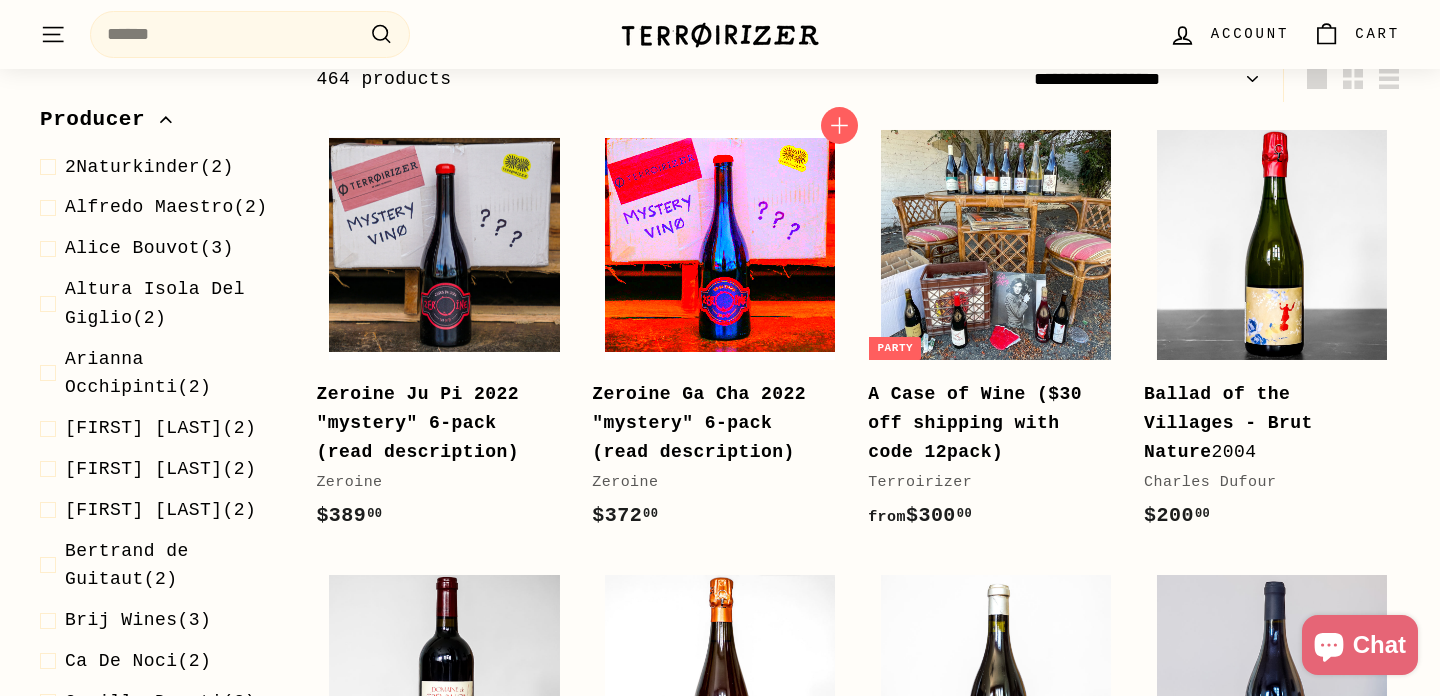 scroll, scrollTop: 0, scrollLeft: 0, axis: both 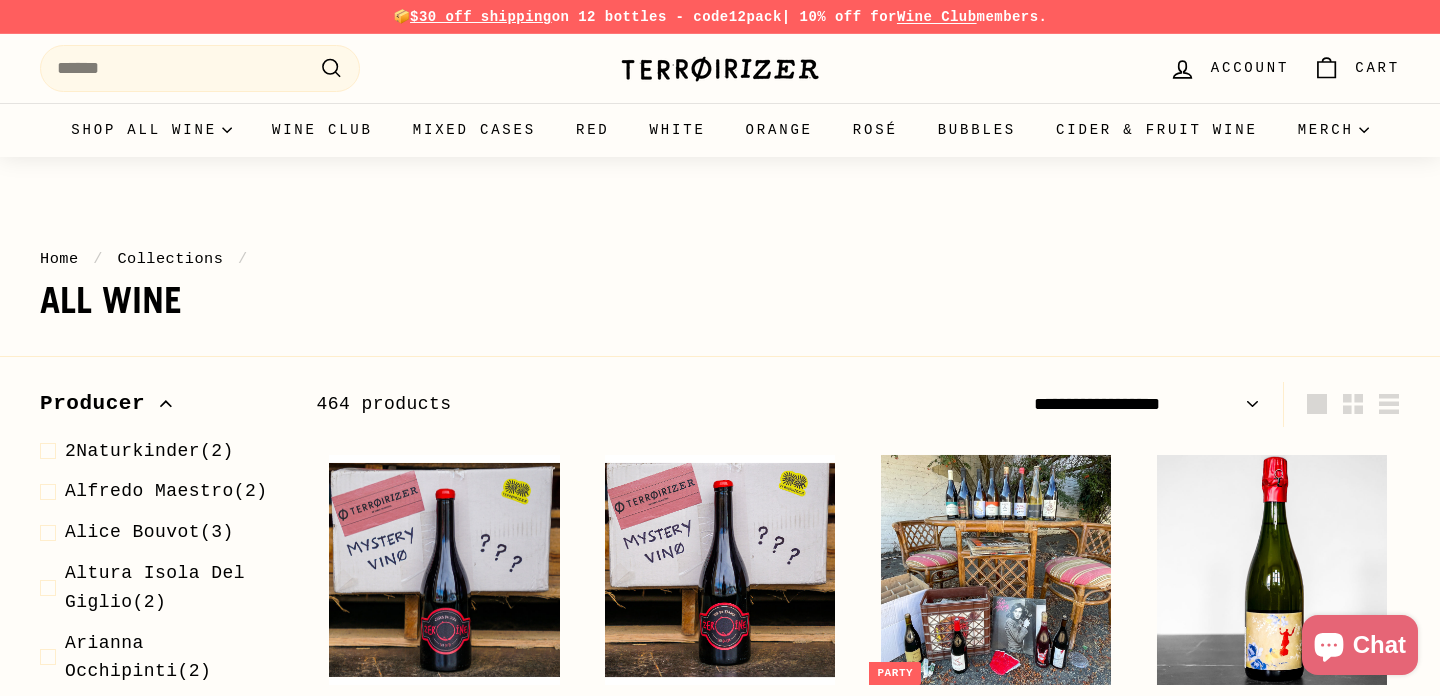 click on "**********" at bounding box center (1147, 404) 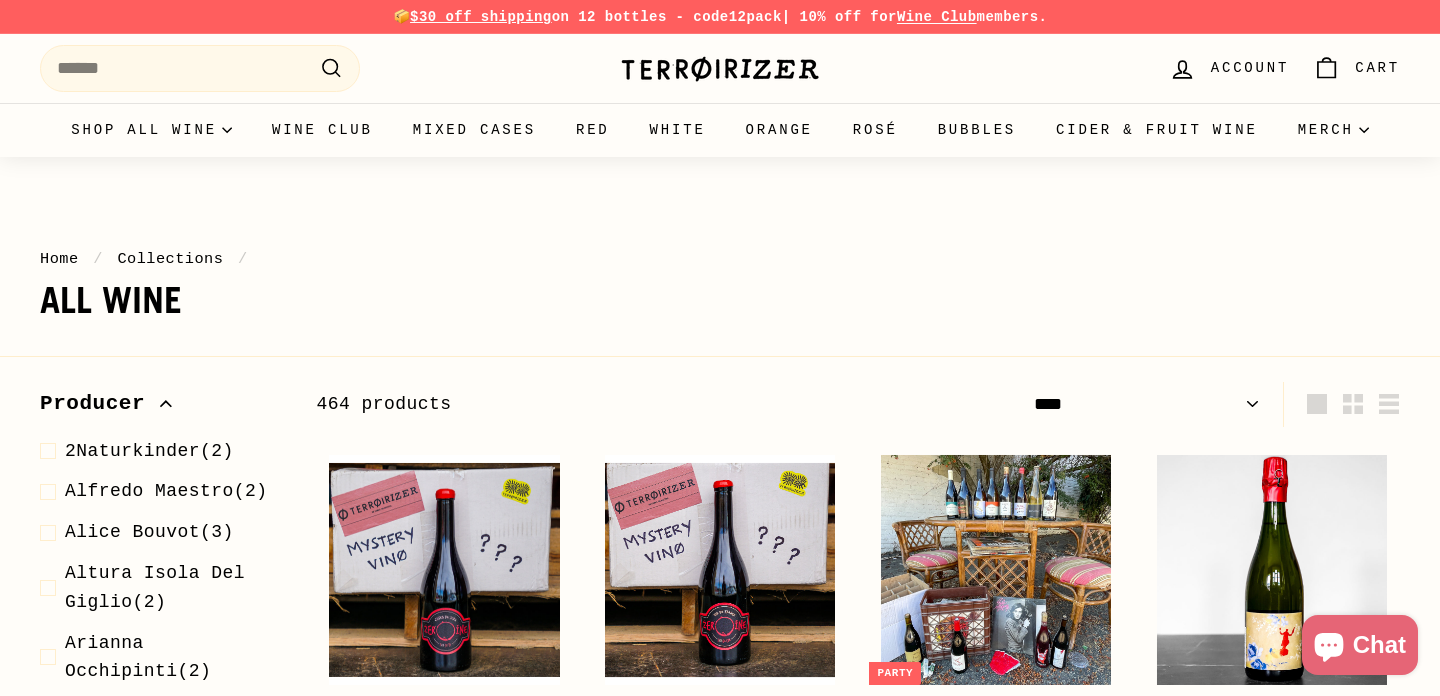 click on "**********" at bounding box center (0, 0) 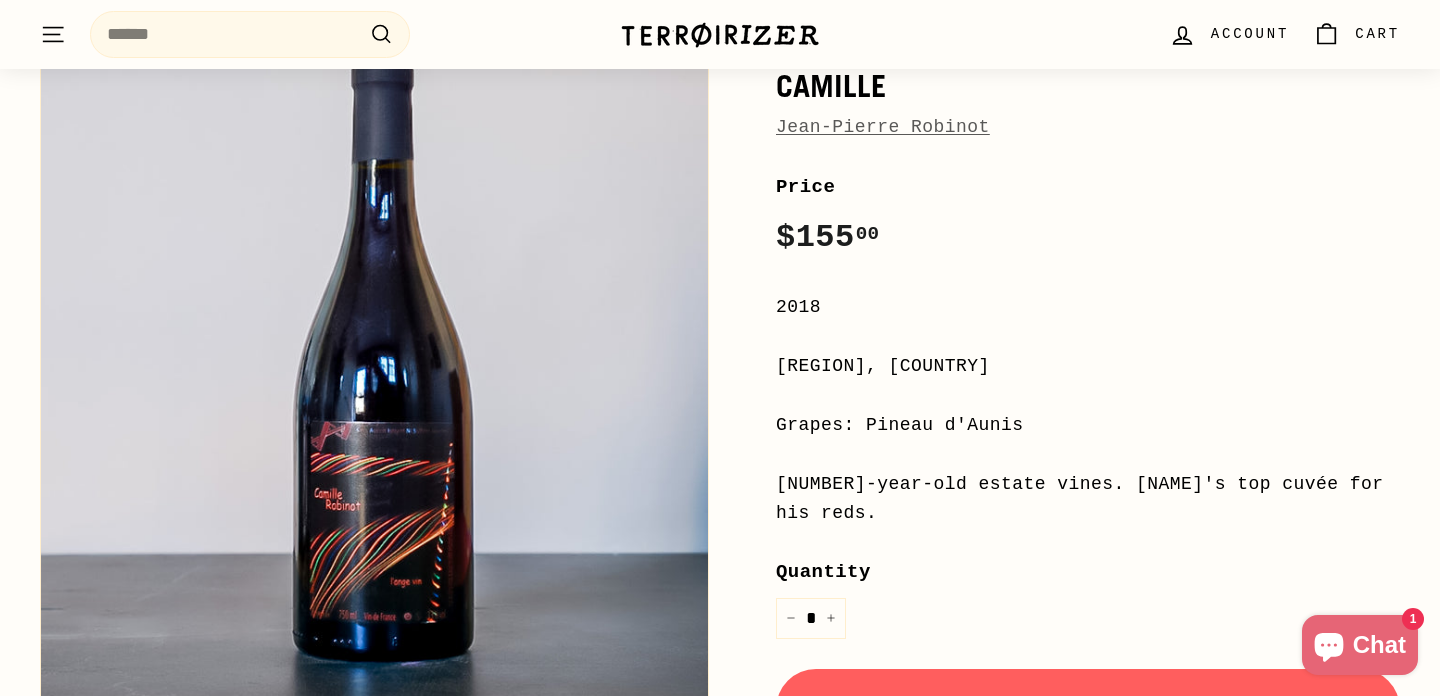 scroll, scrollTop: 337, scrollLeft: 0, axis: vertical 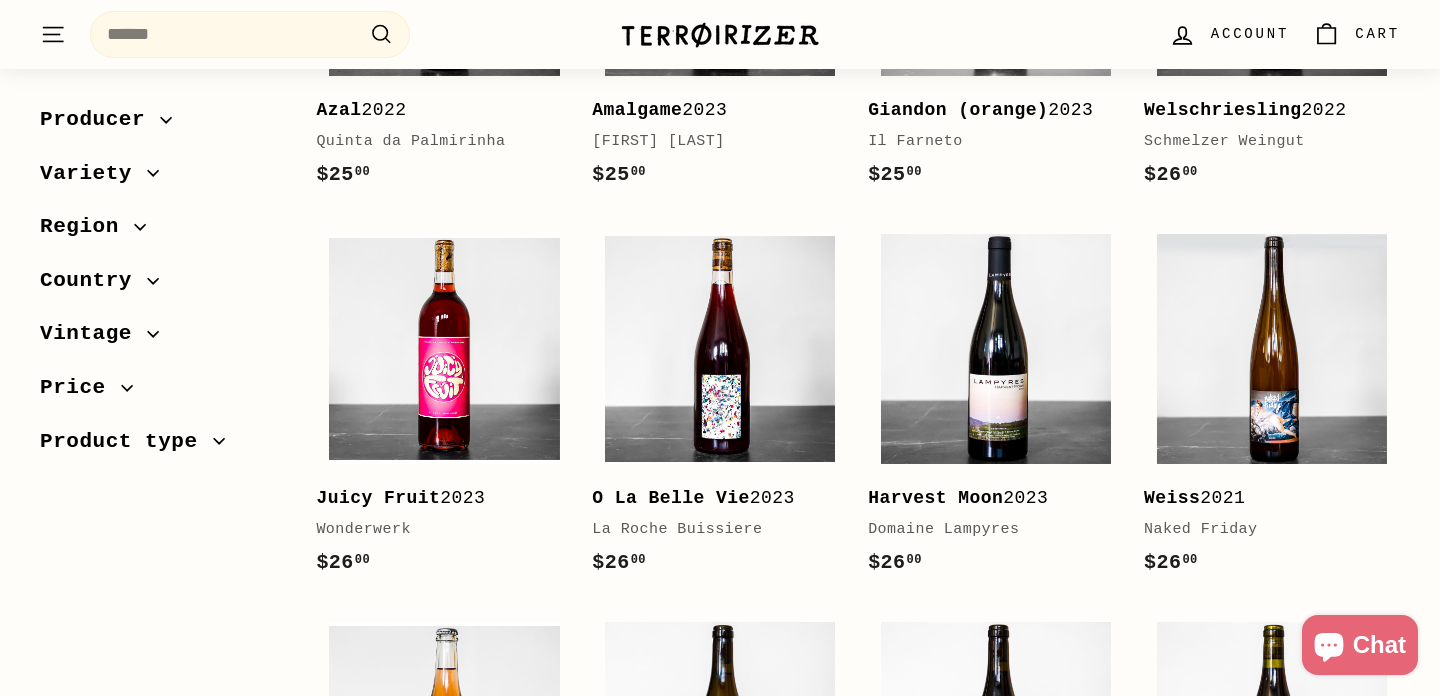 click at bounding box center (720, 35) 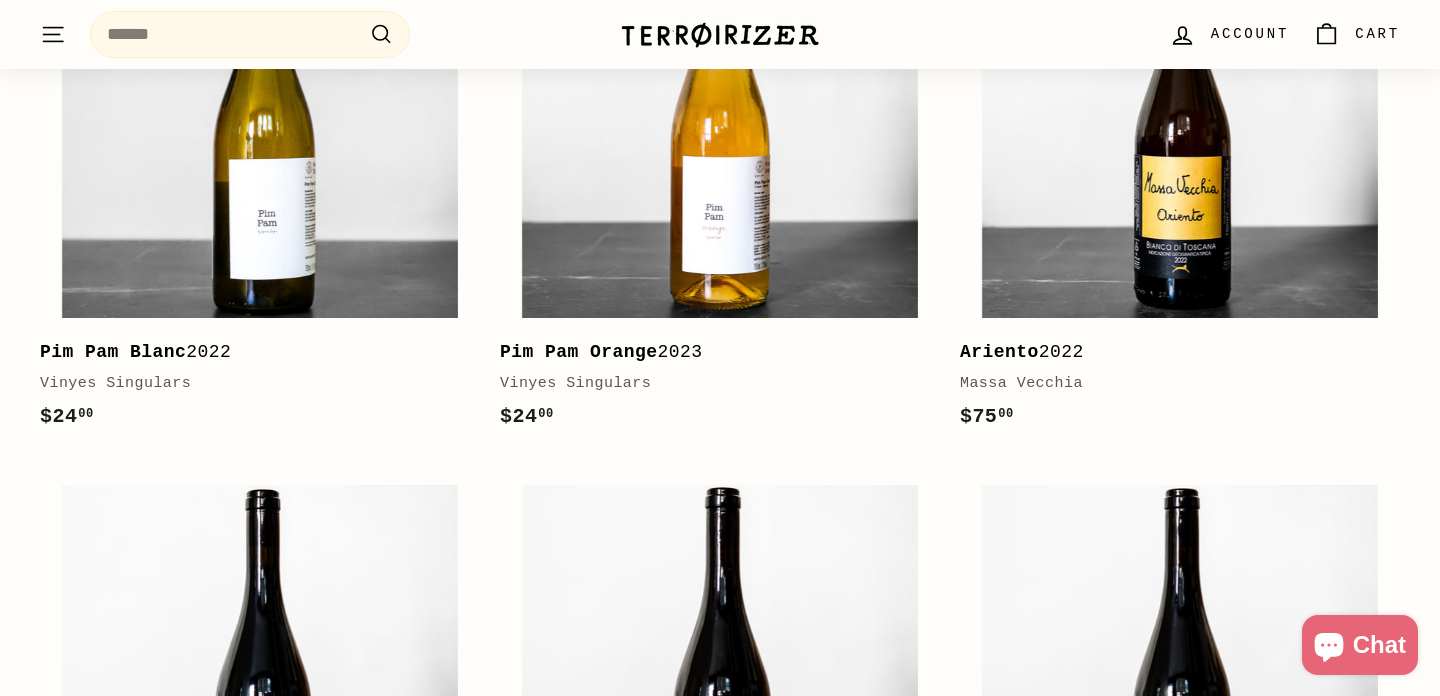 scroll, scrollTop: 637, scrollLeft: 0, axis: vertical 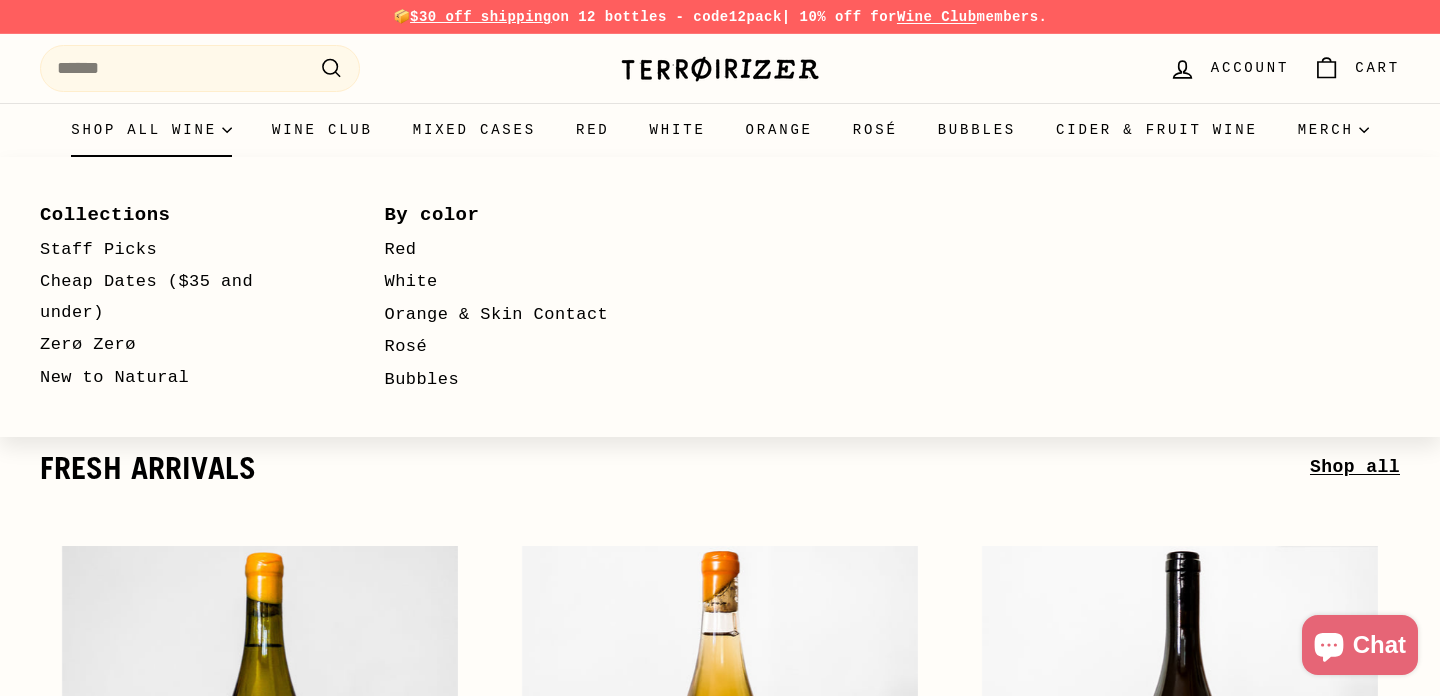 click on "Shop all wine" at bounding box center [151, 130] 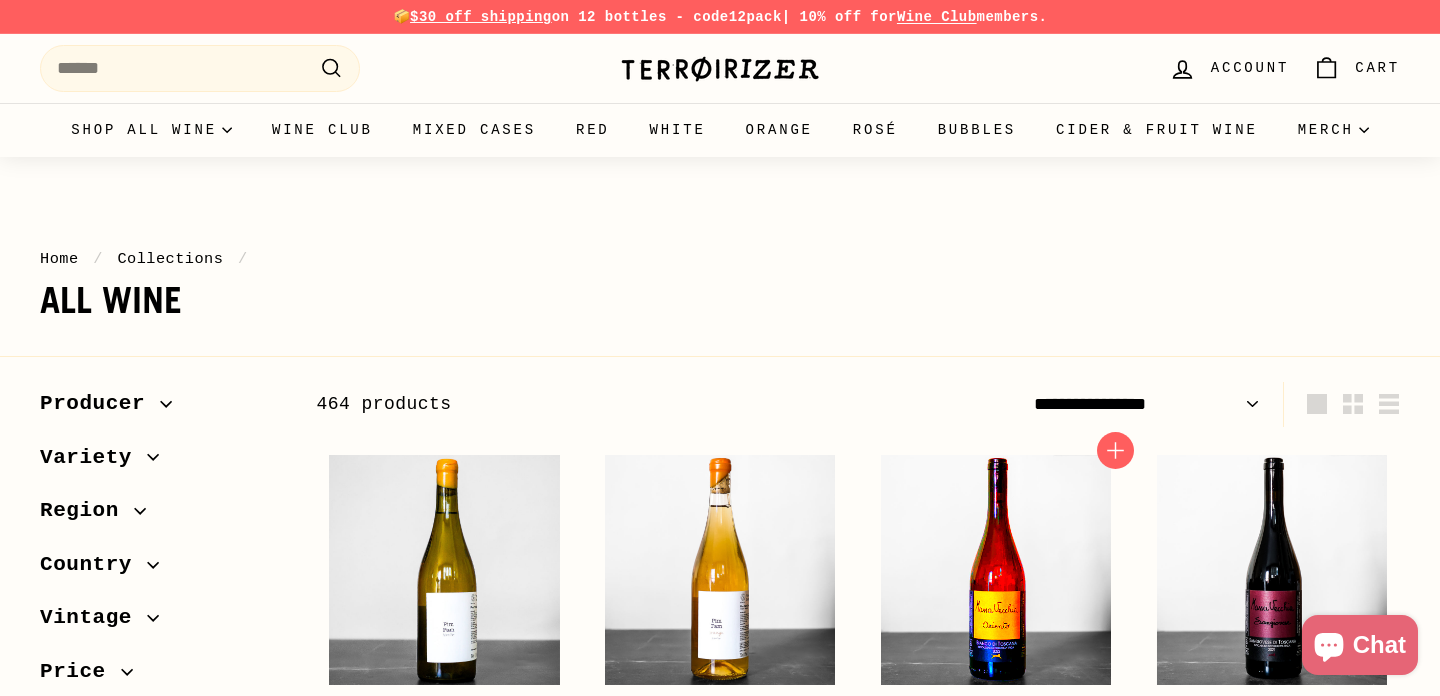 scroll, scrollTop: 0, scrollLeft: 0, axis: both 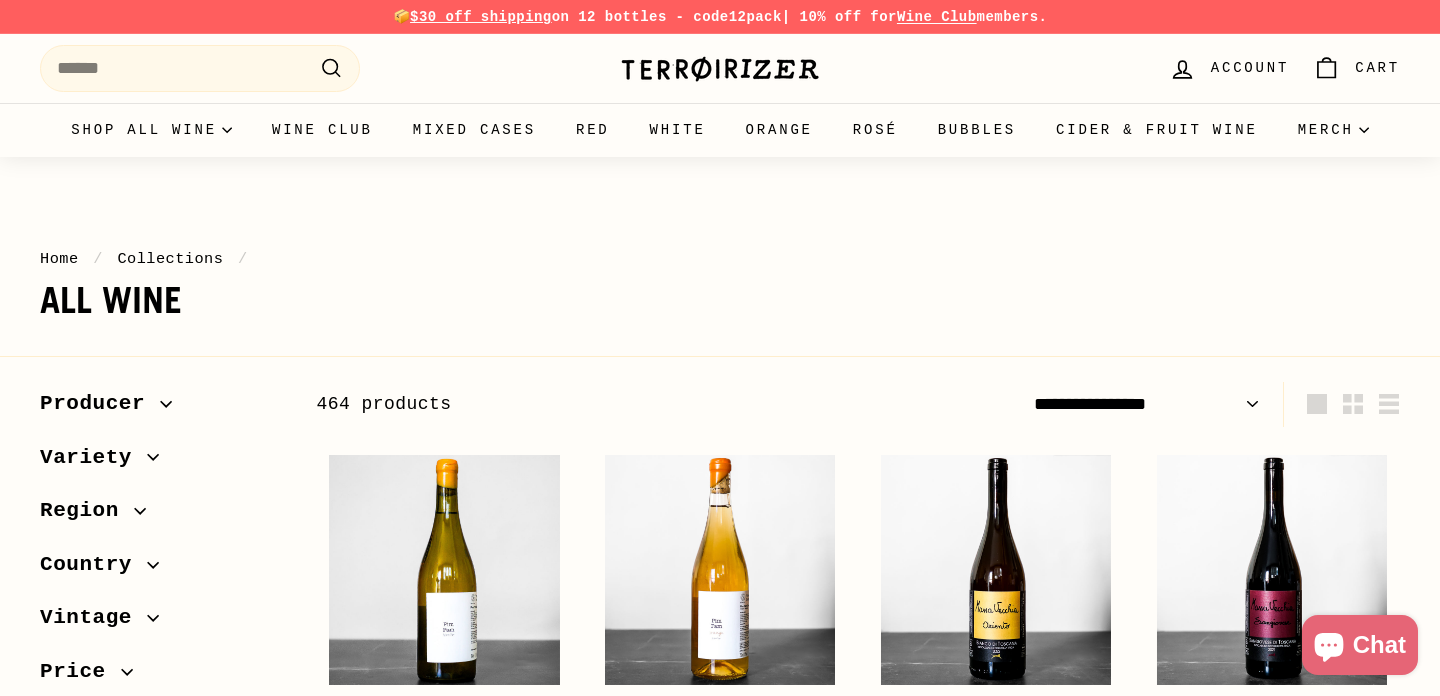 click on "**********" at bounding box center [1147, 404] 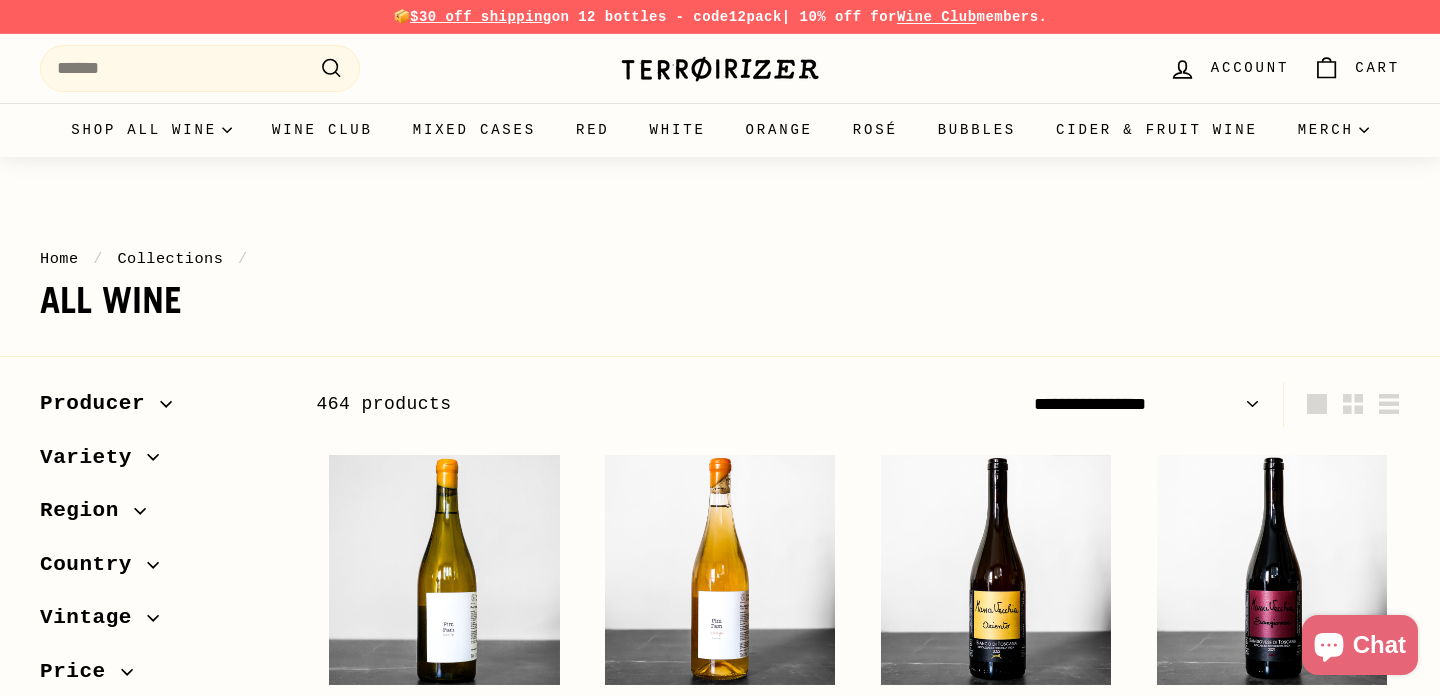 select on "**********" 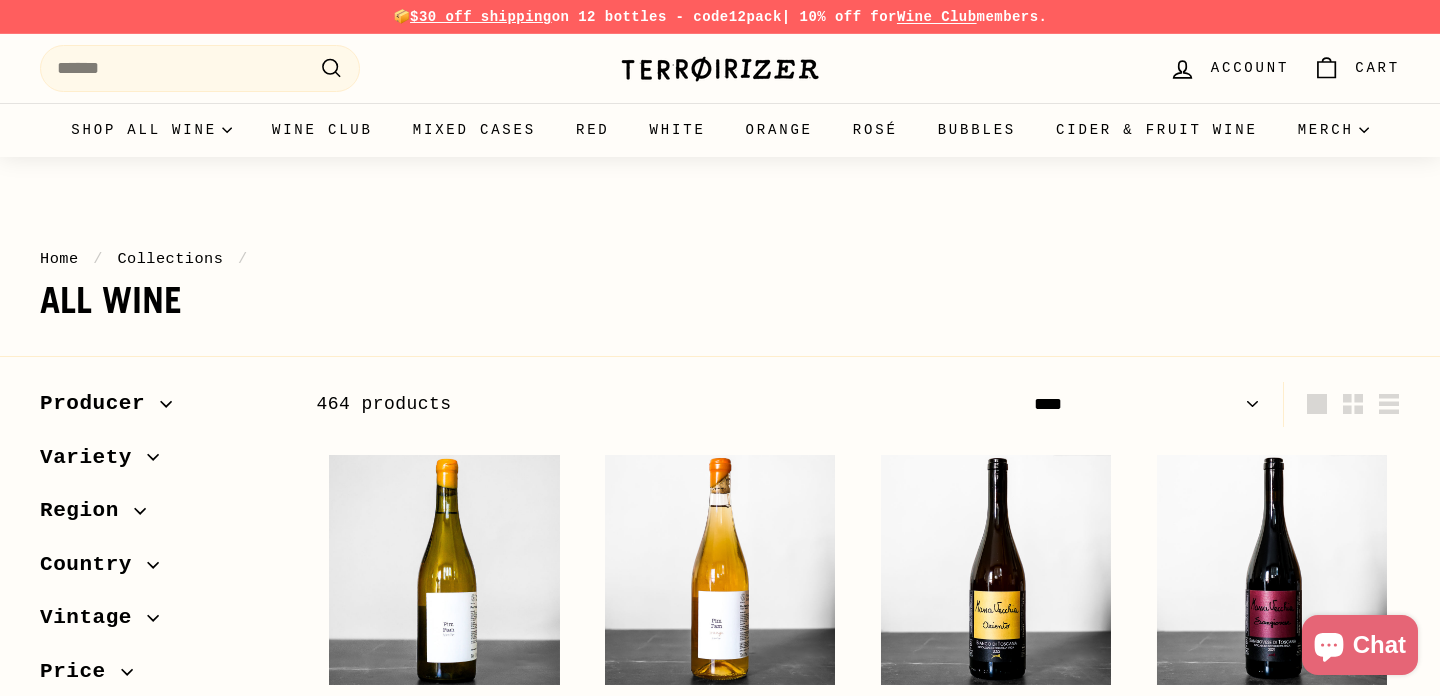 click on "**********" at bounding box center [0, 0] 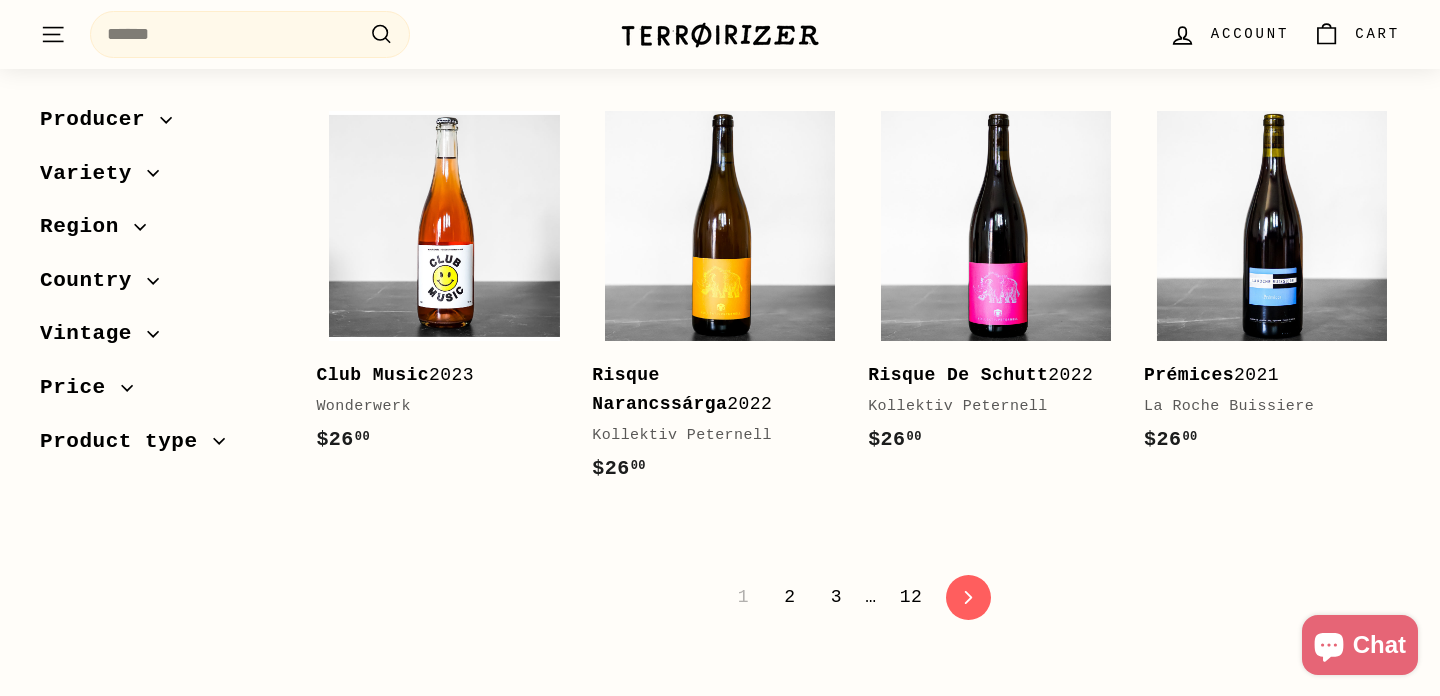 scroll, scrollTop: 4006, scrollLeft: 0, axis: vertical 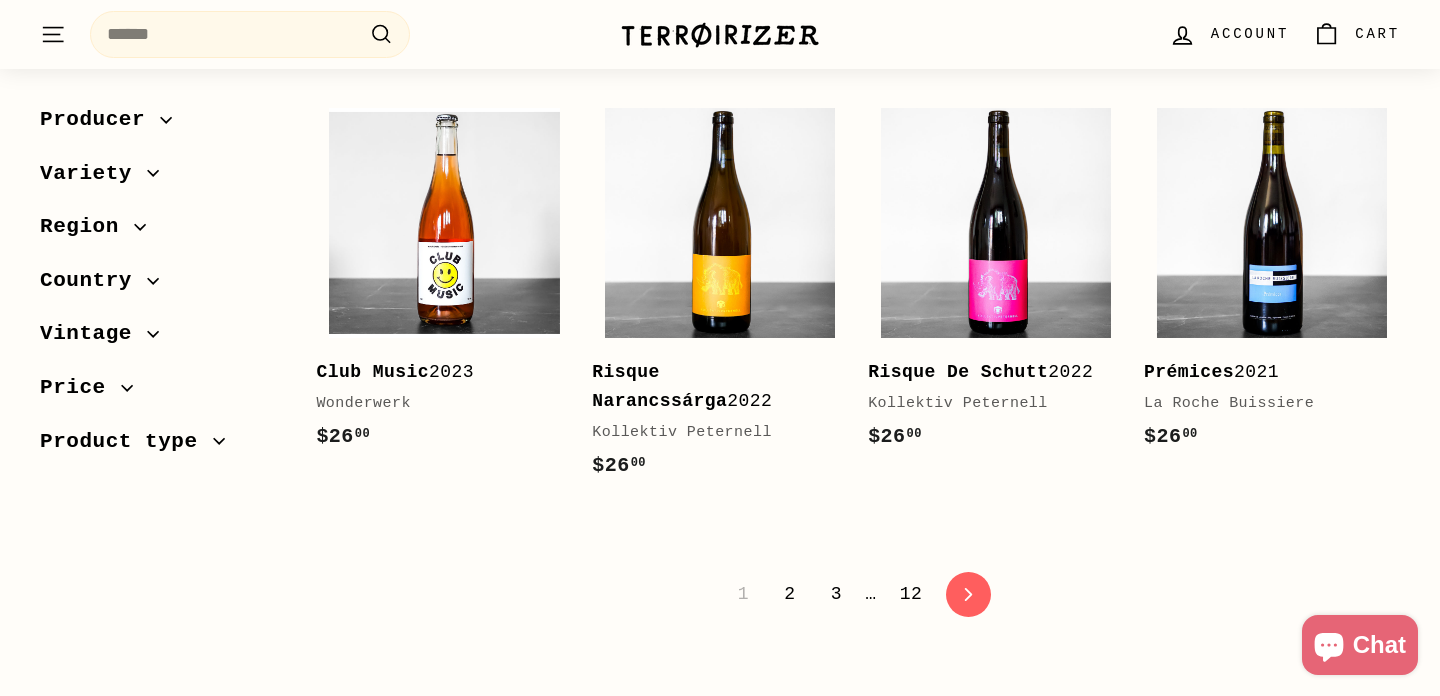 click on "2" at bounding box center [789, 594] 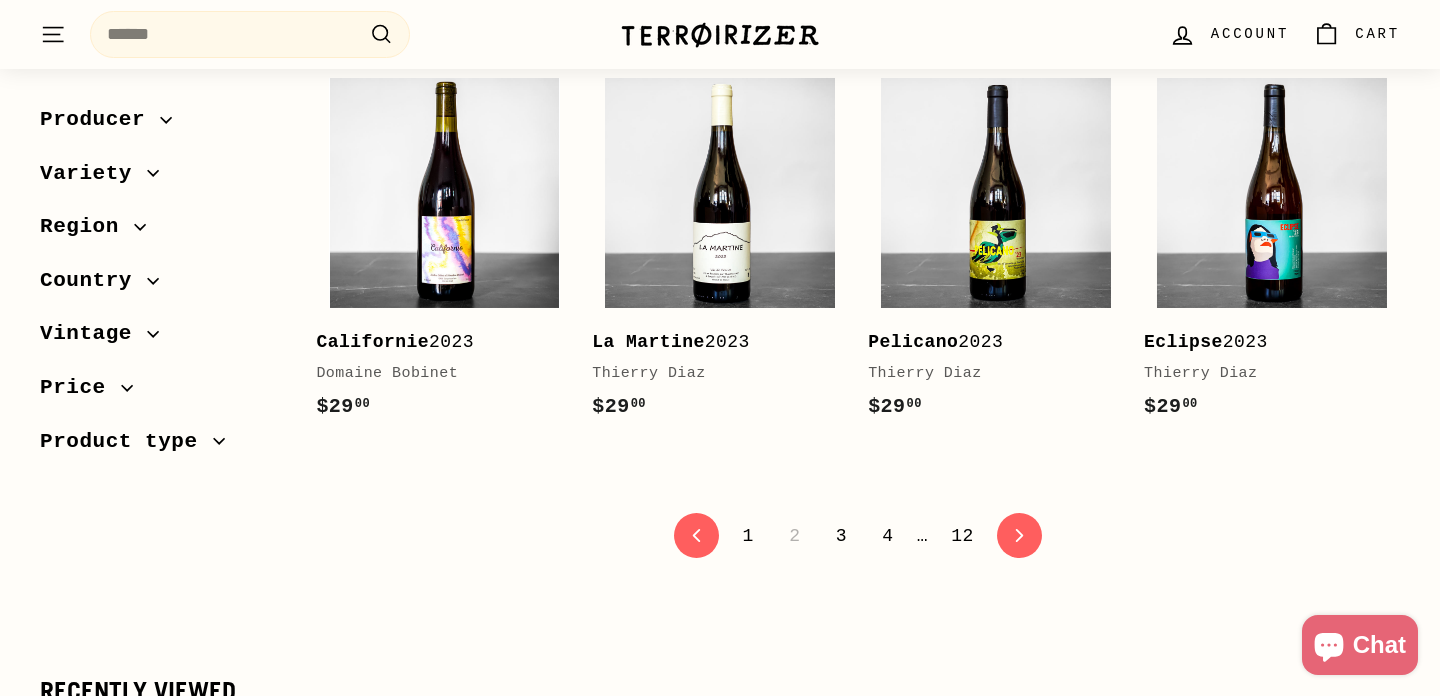 scroll, scrollTop: 4033, scrollLeft: 0, axis: vertical 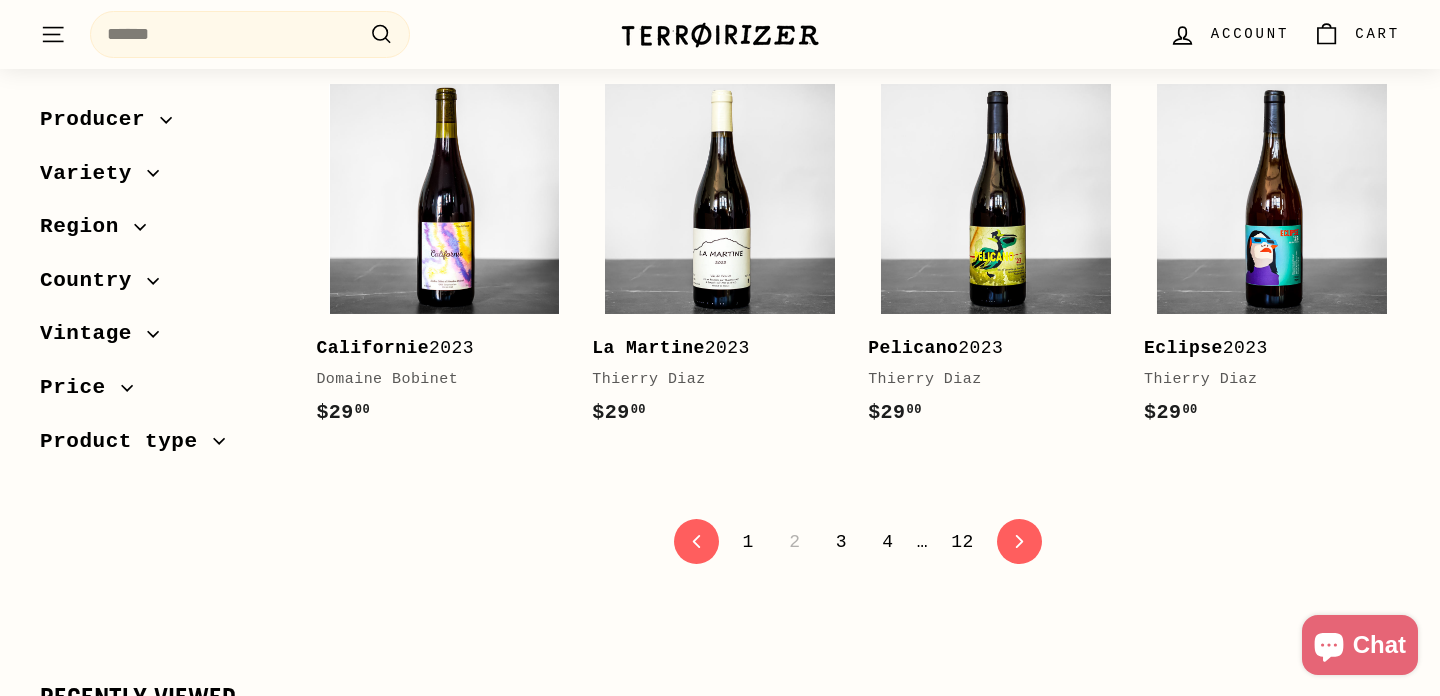 click on "1" at bounding box center (748, 542) 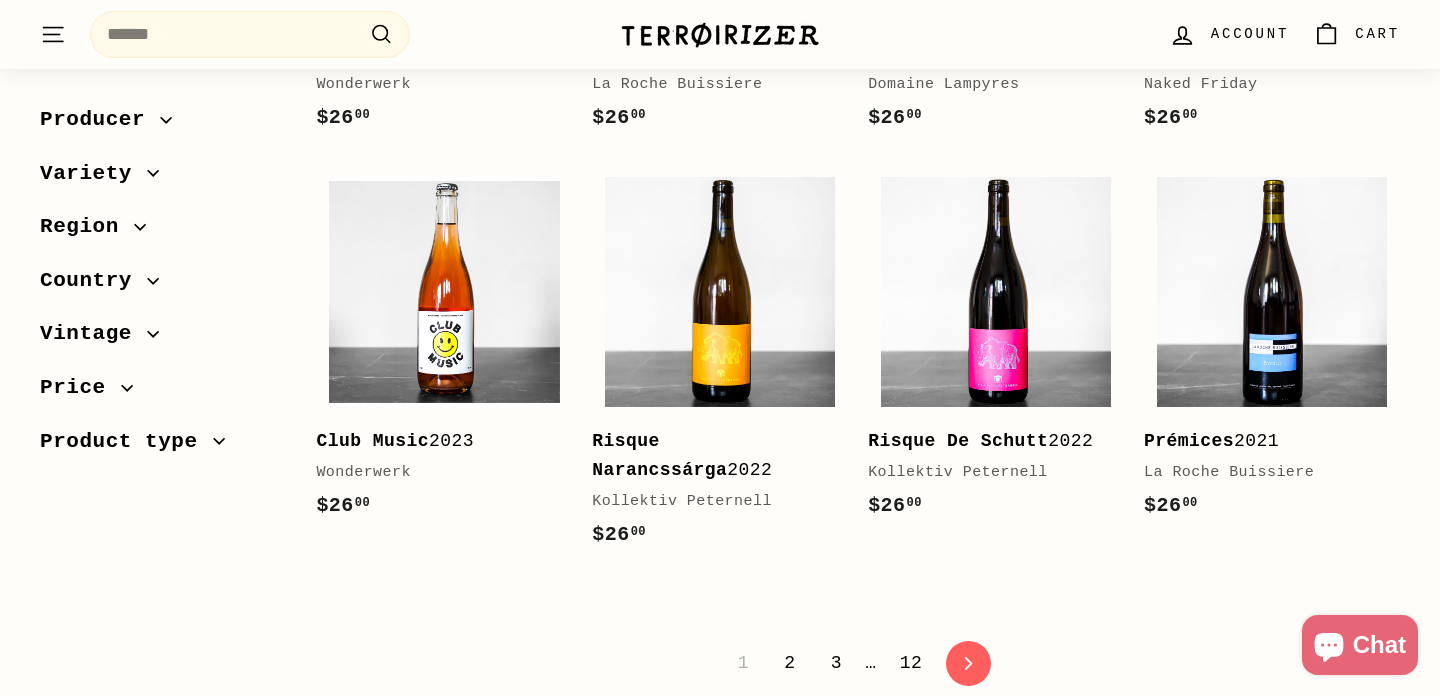 scroll, scrollTop: 3890, scrollLeft: 0, axis: vertical 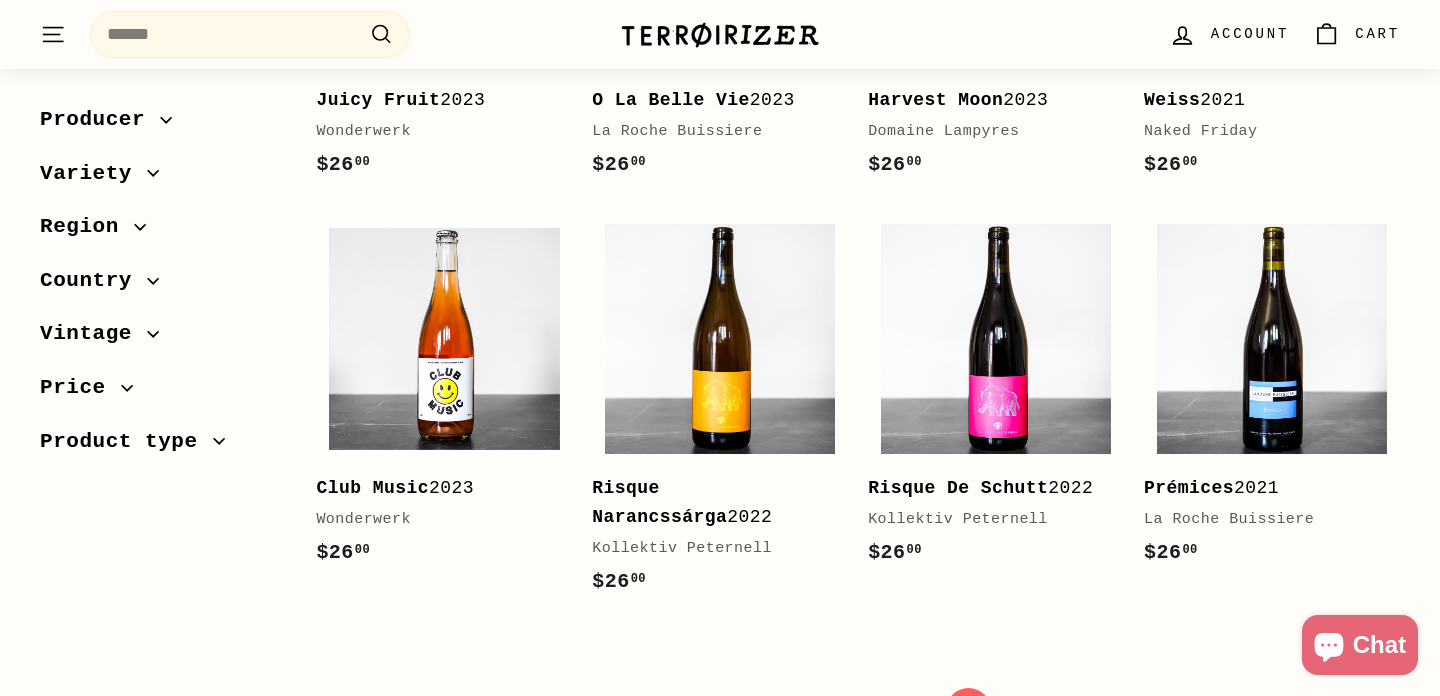 click on "Producer" at bounding box center (100, 120) 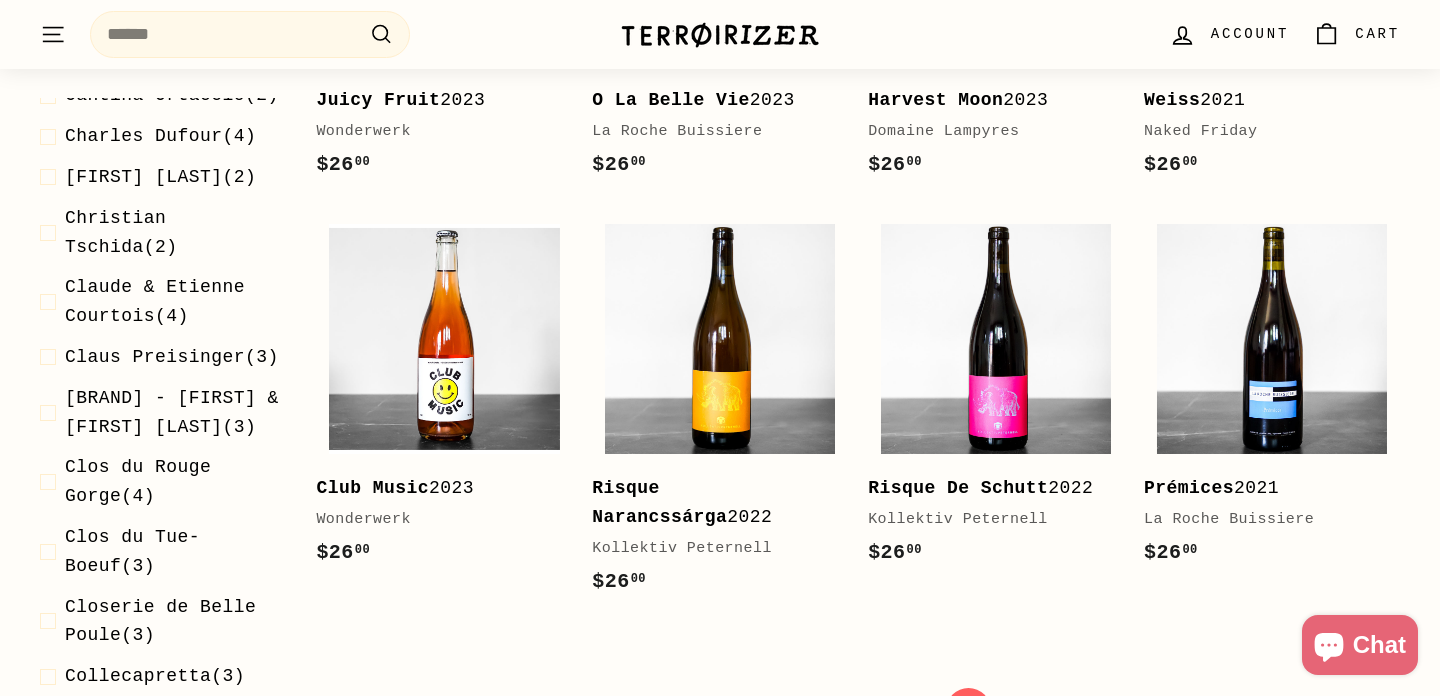 scroll, scrollTop: 709, scrollLeft: 0, axis: vertical 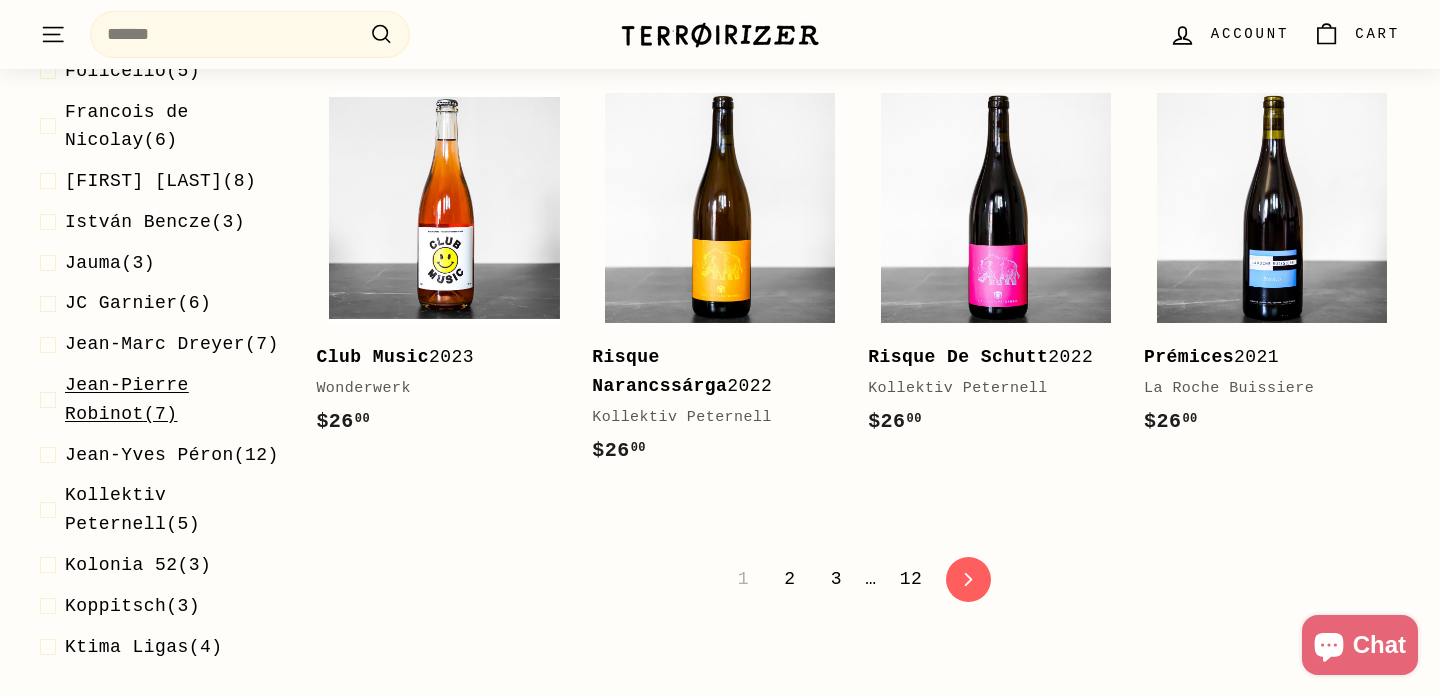 click on "Jean-Pierre Robinot" at bounding box center (127, 399) 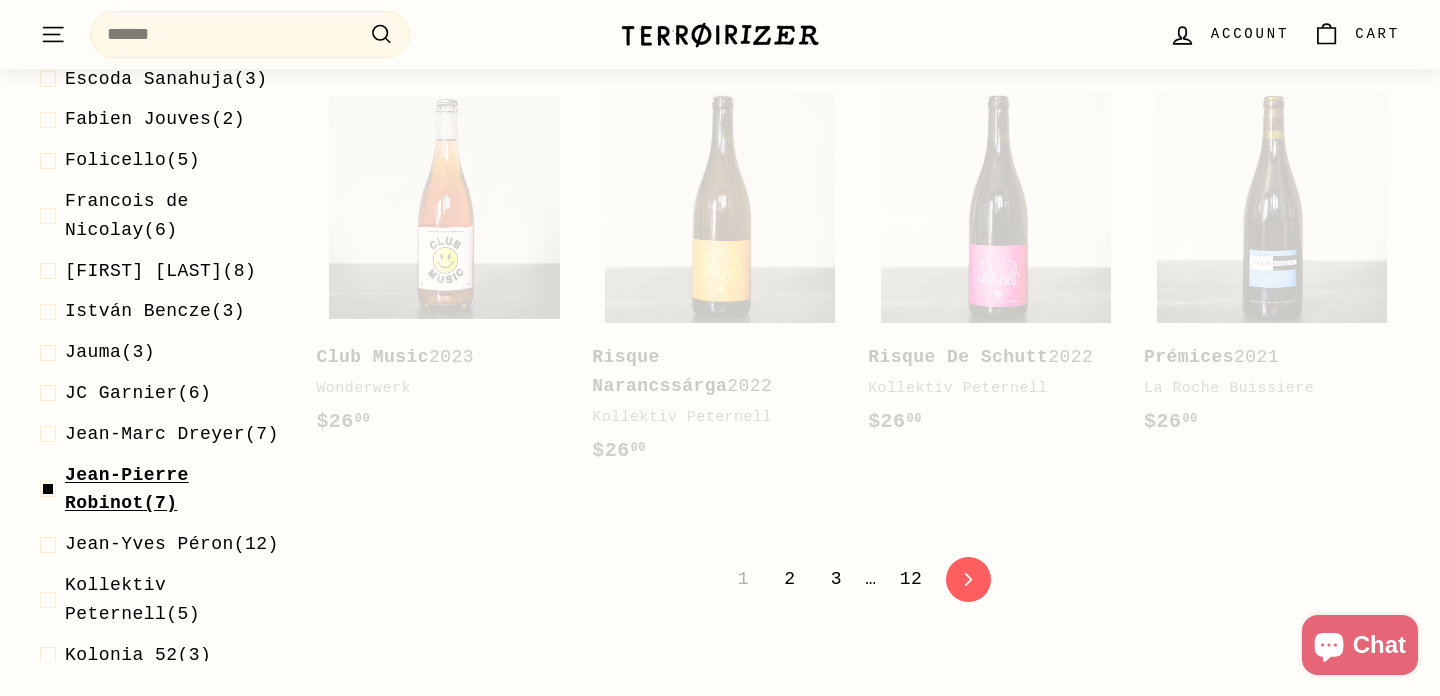 scroll, scrollTop: 1605, scrollLeft: 0, axis: vertical 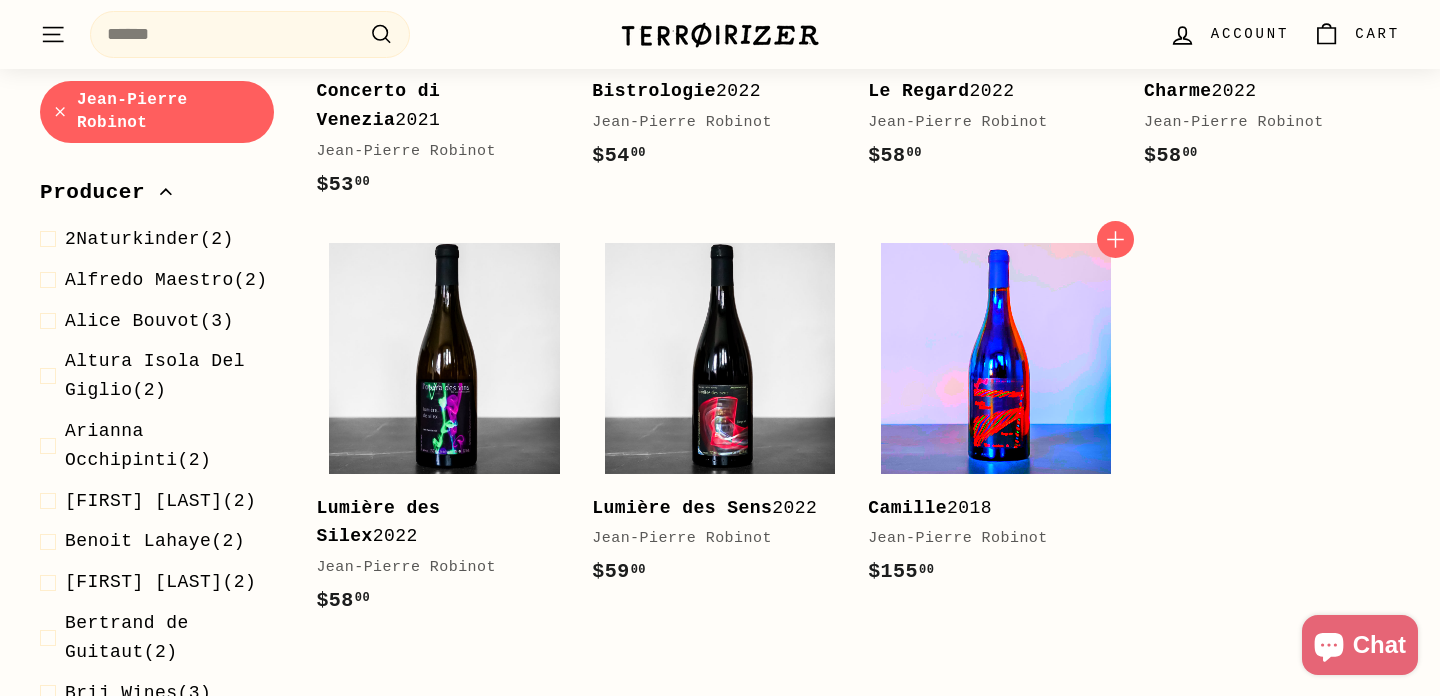 click at bounding box center [996, 358] 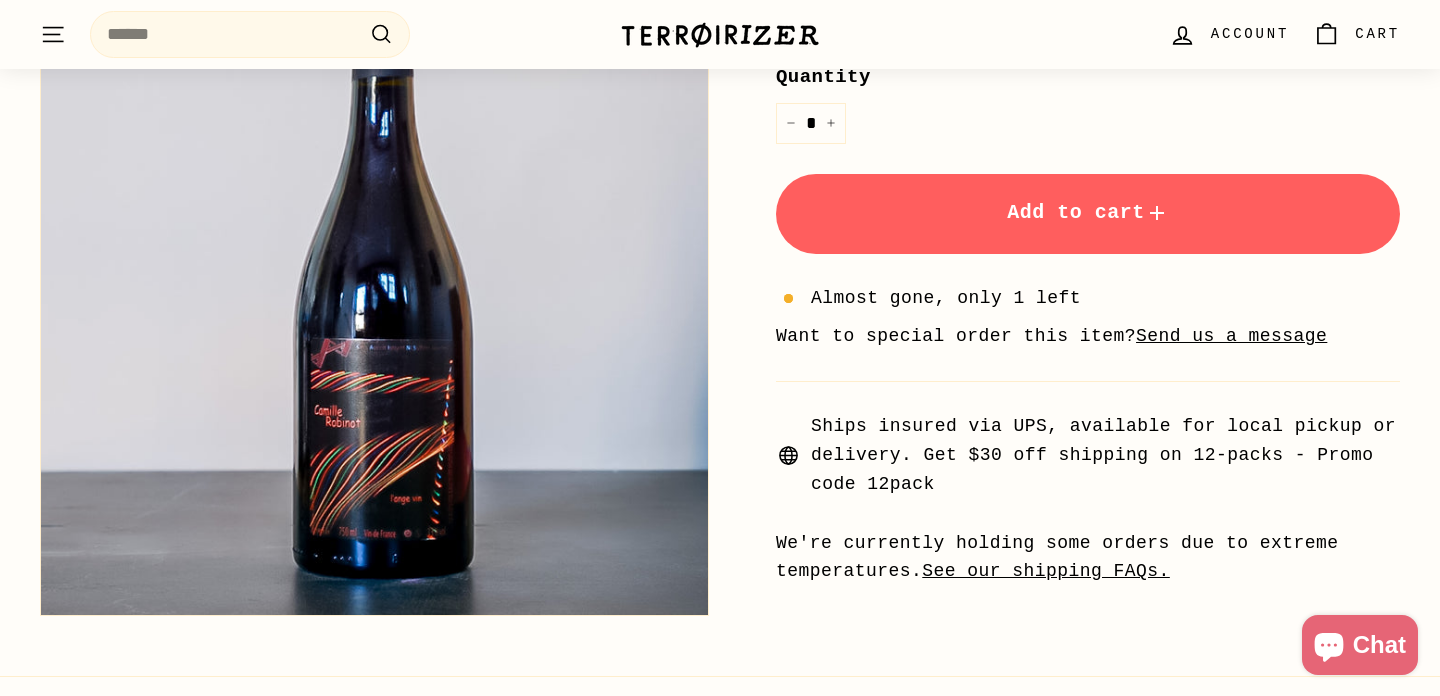 scroll, scrollTop: 781, scrollLeft: 0, axis: vertical 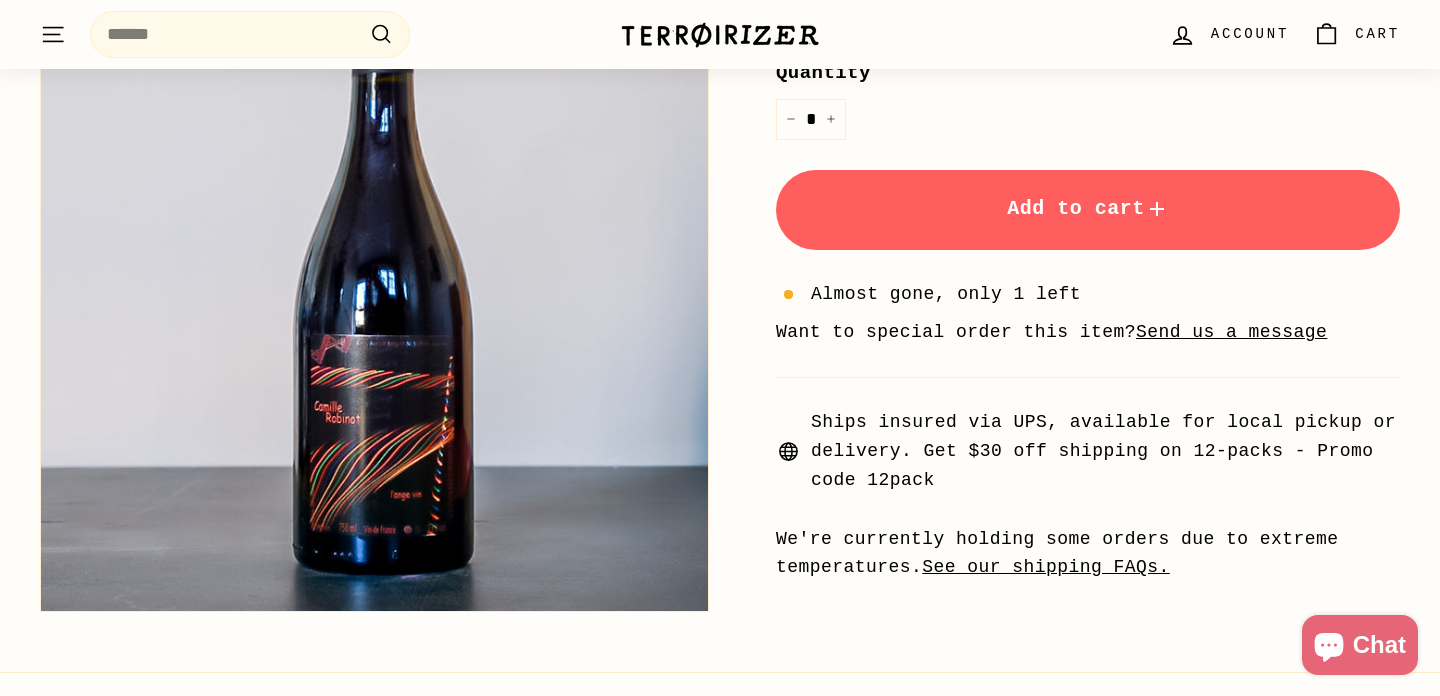 click on "Ships insured via UPS, available  for local pickup or delivery. Get $30 off shipping on 12-packs - Promo code 12pack" at bounding box center (1105, 451) 